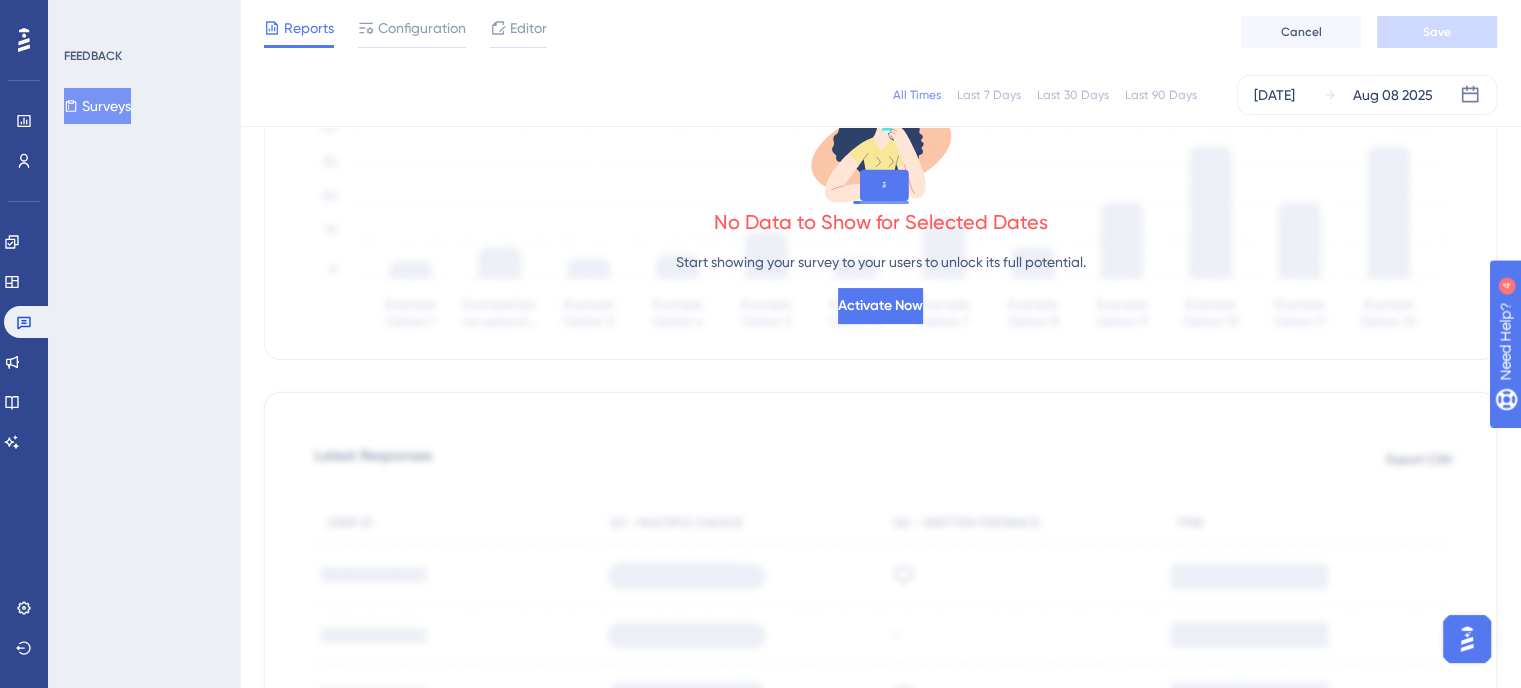 scroll, scrollTop: 0, scrollLeft: 0, axis: both 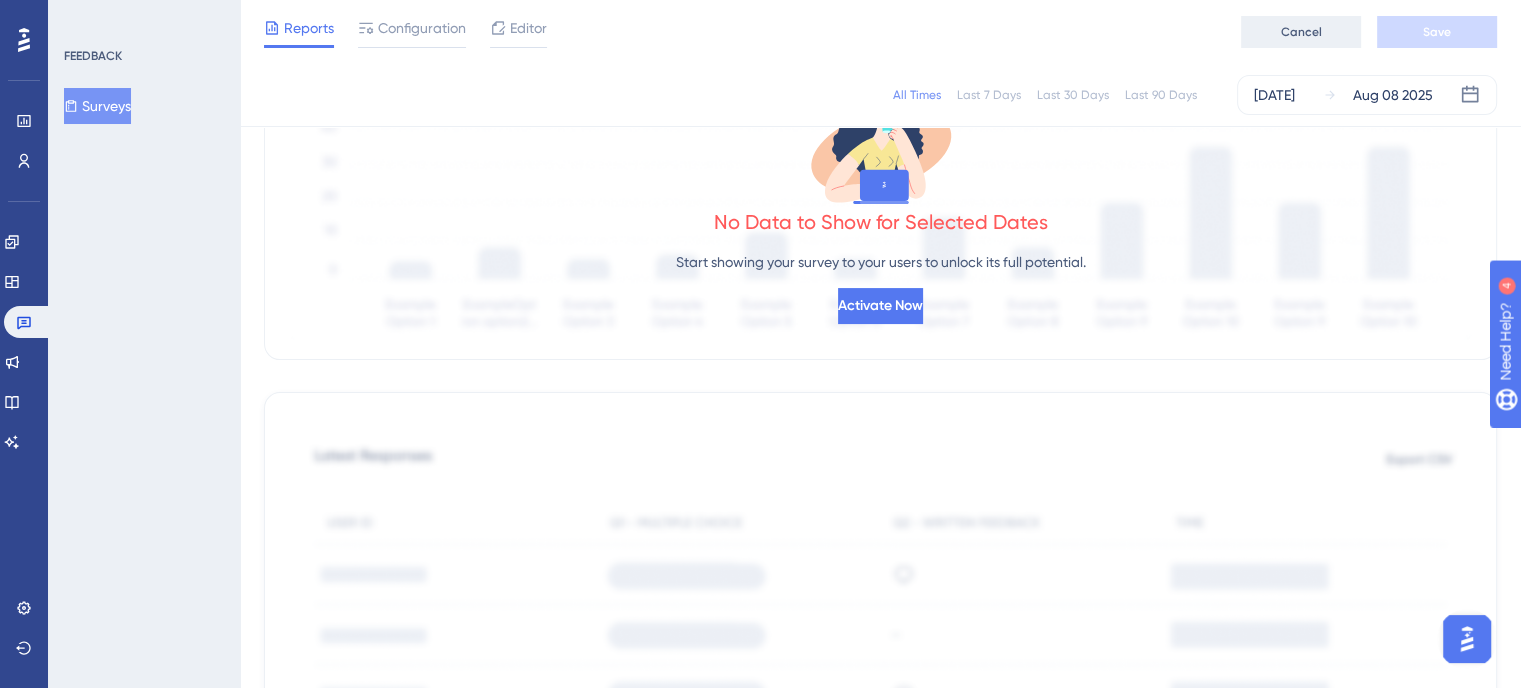 click on "Cancel" at bounding box center (1301, 32) 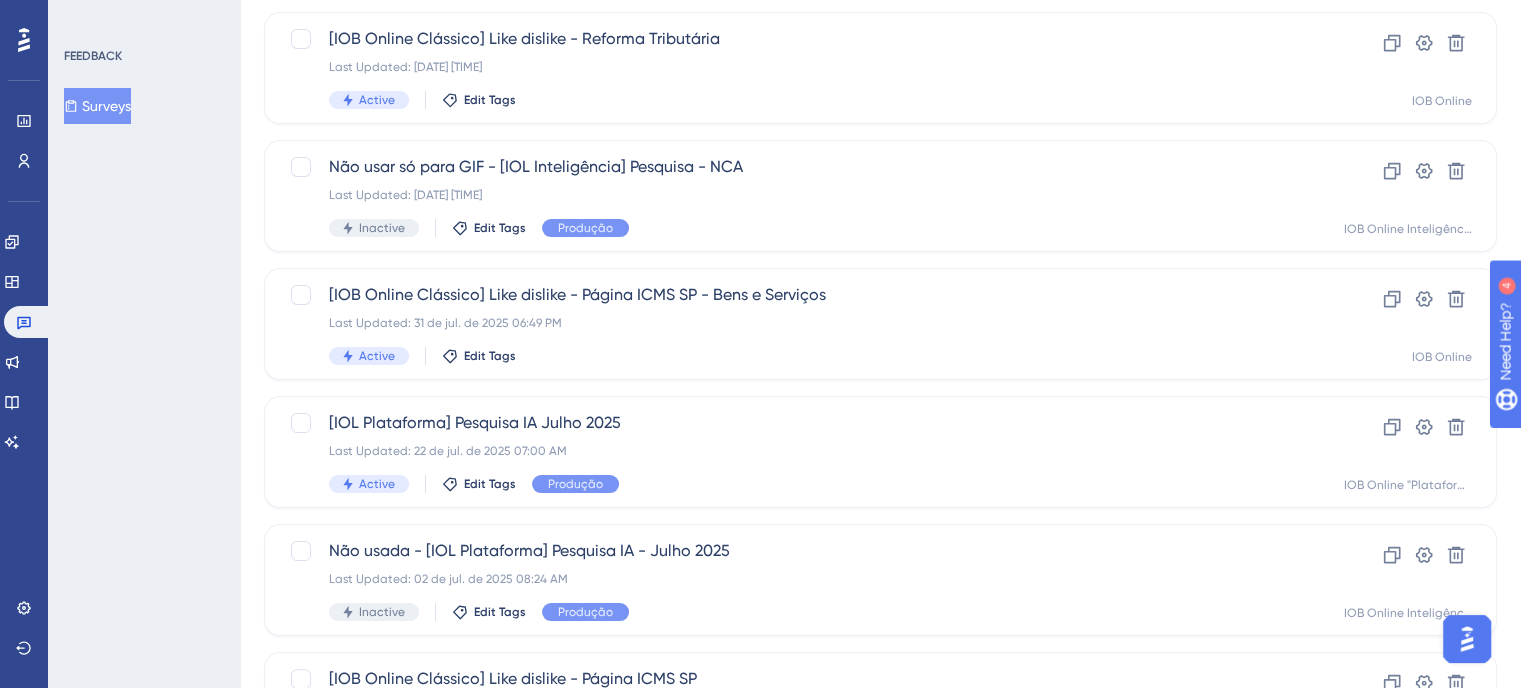 scroll, scrollTop: 0, scrollLeft: 0, axis: both 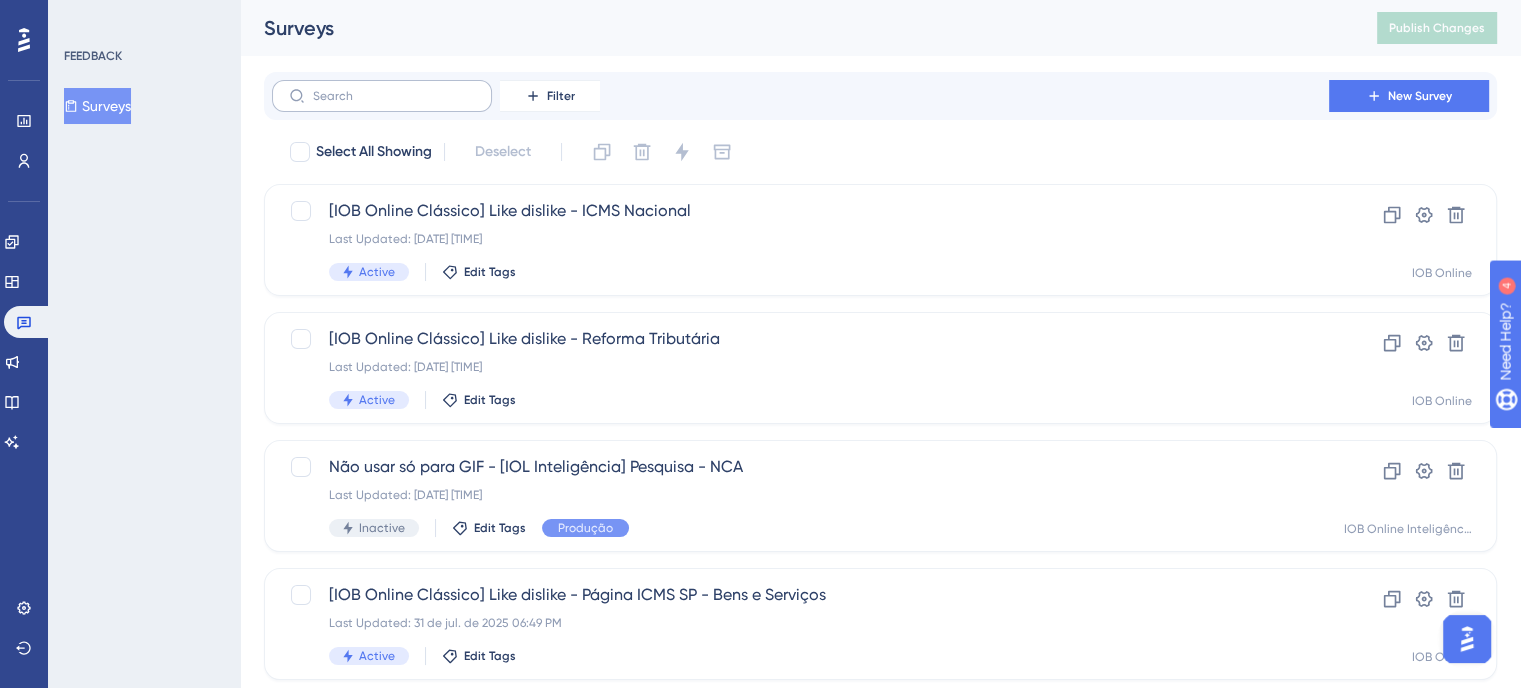 drag, startPoint x: 323, startPoint y: 106, endPoint x: 336, endPoint y: 102, distance: 13.601471 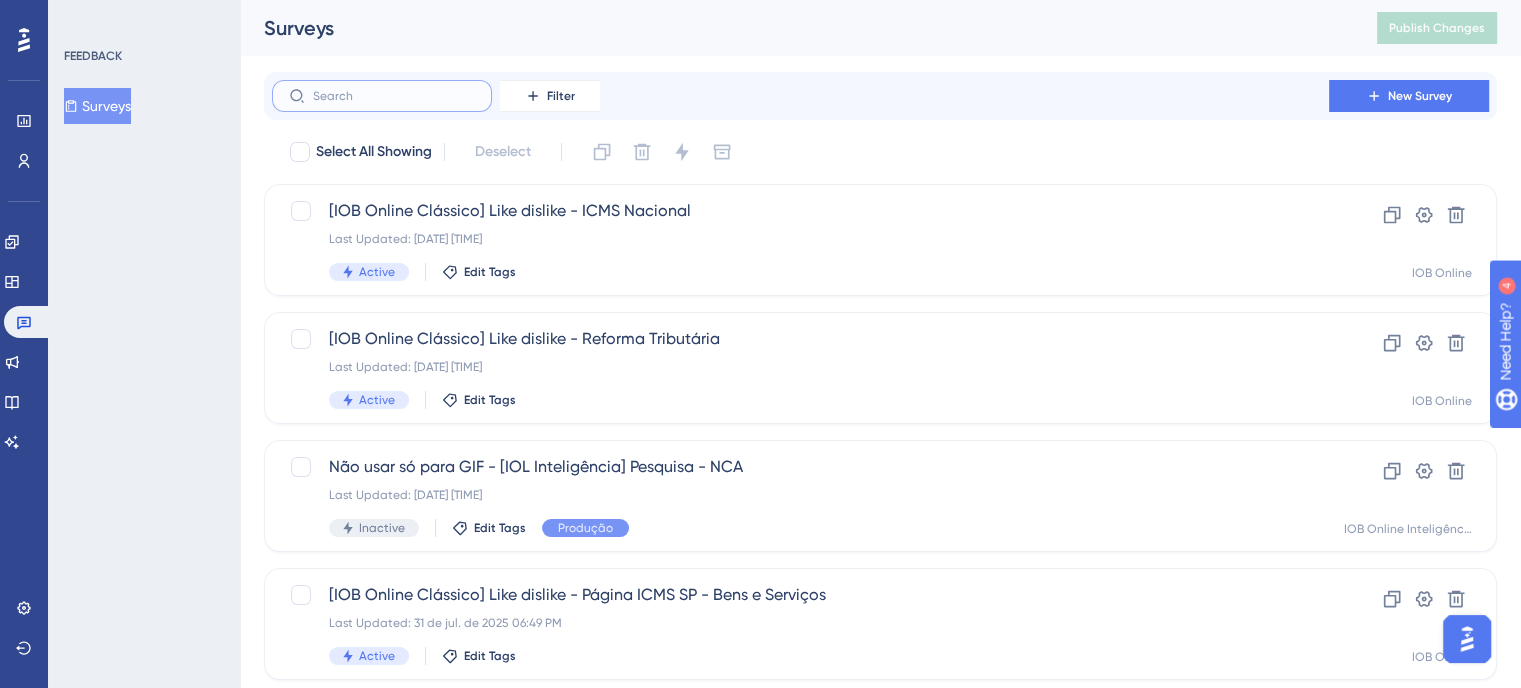 click at bounding box center (394, 96) 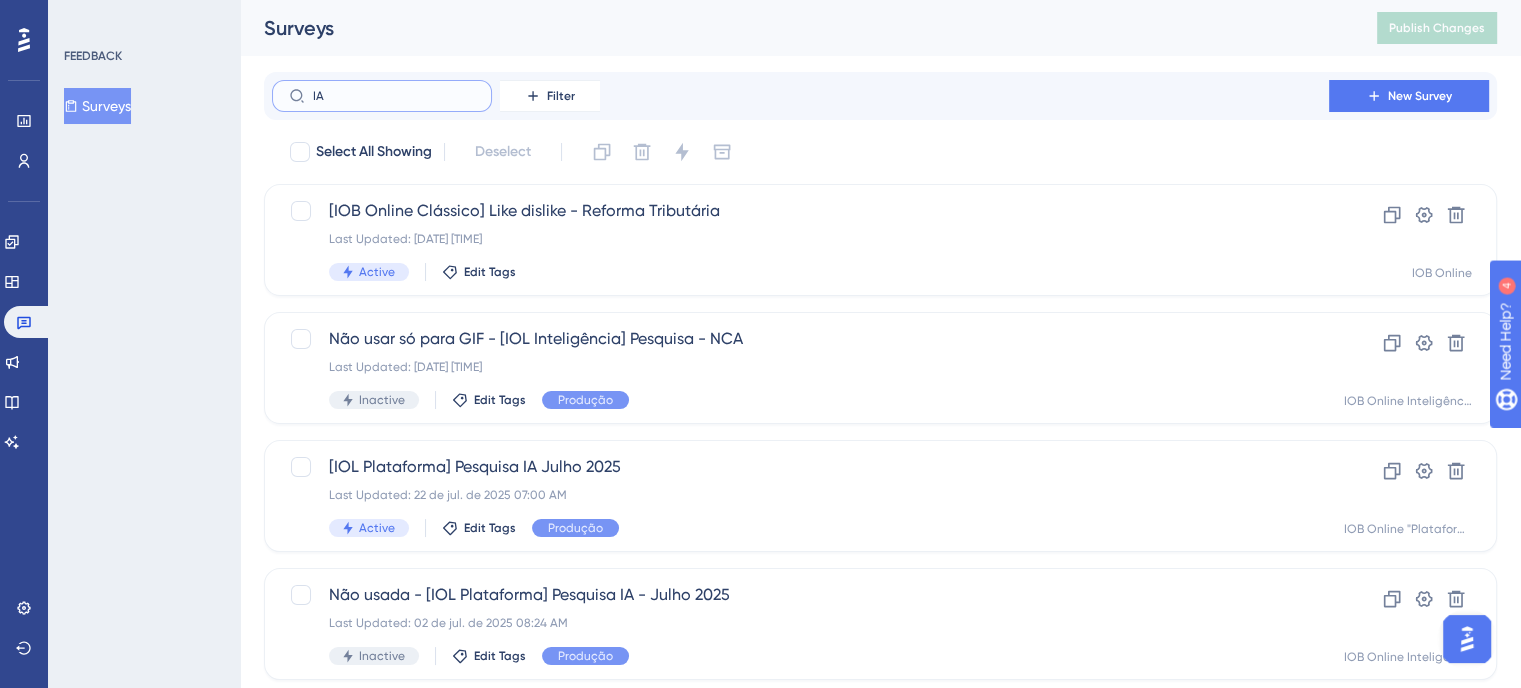 type on "IA" 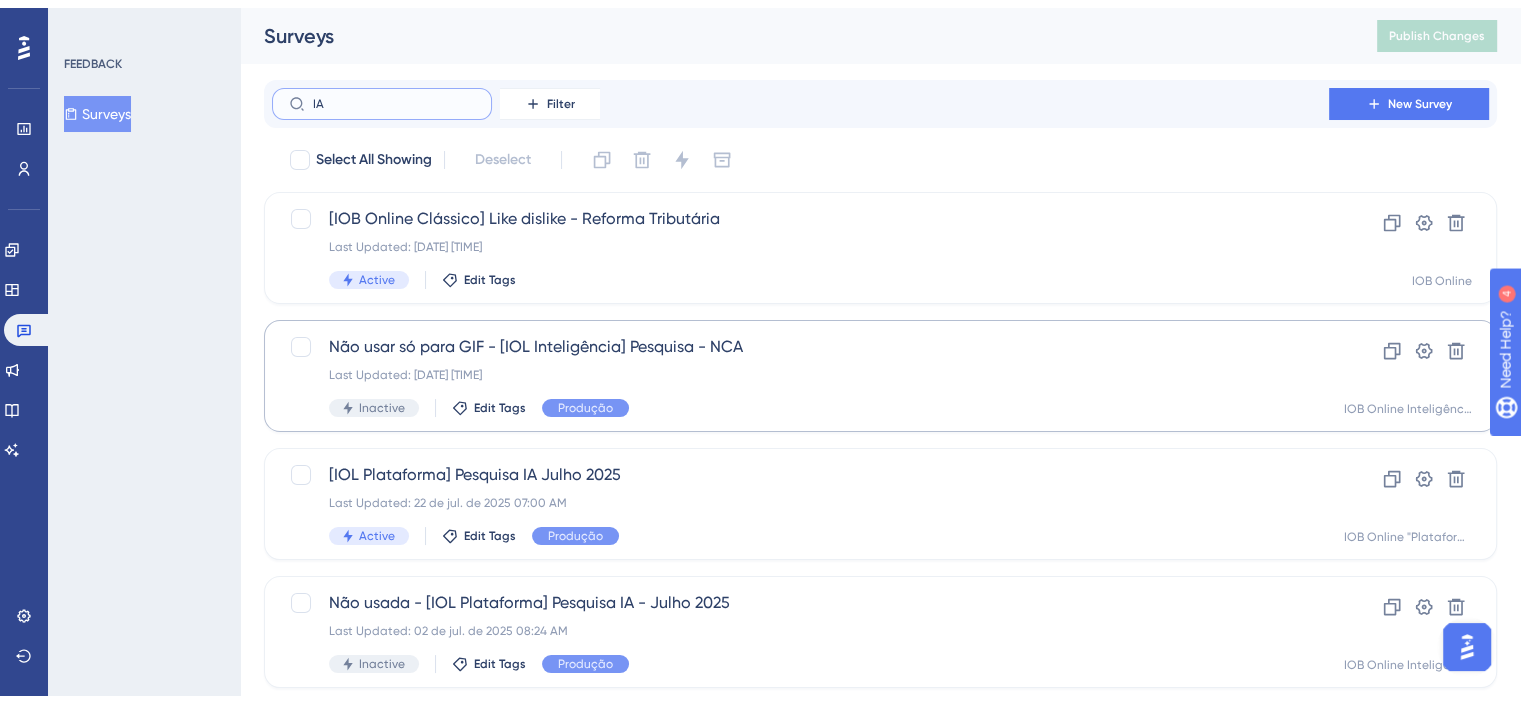 scroll, scrollTop: 200, scrollLeft: 0, axis: vertical 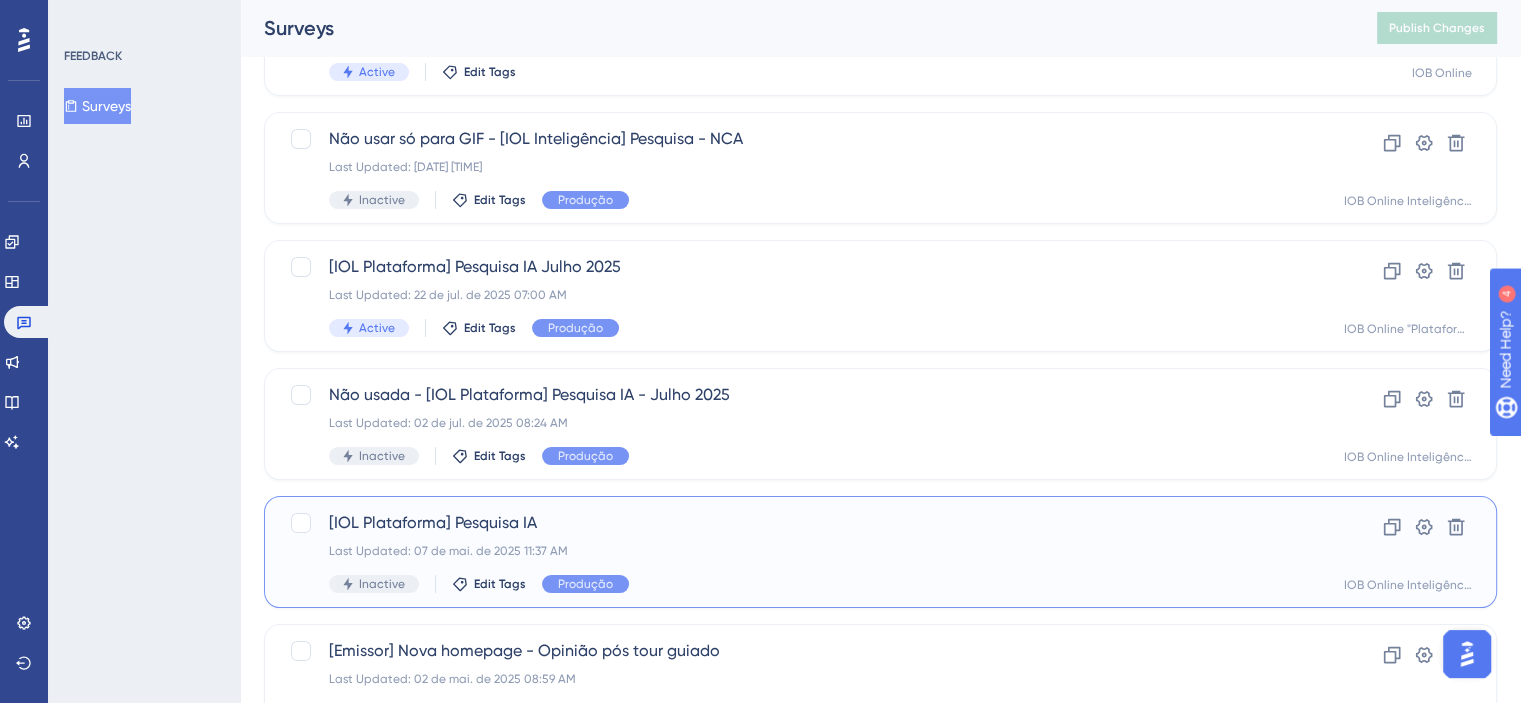 click on "[IOL Plataforma] Pesquisa IA Last Updated: [DATE] [TIME] Inactive Edit Tags Produção" at bounding box center (800, 552) 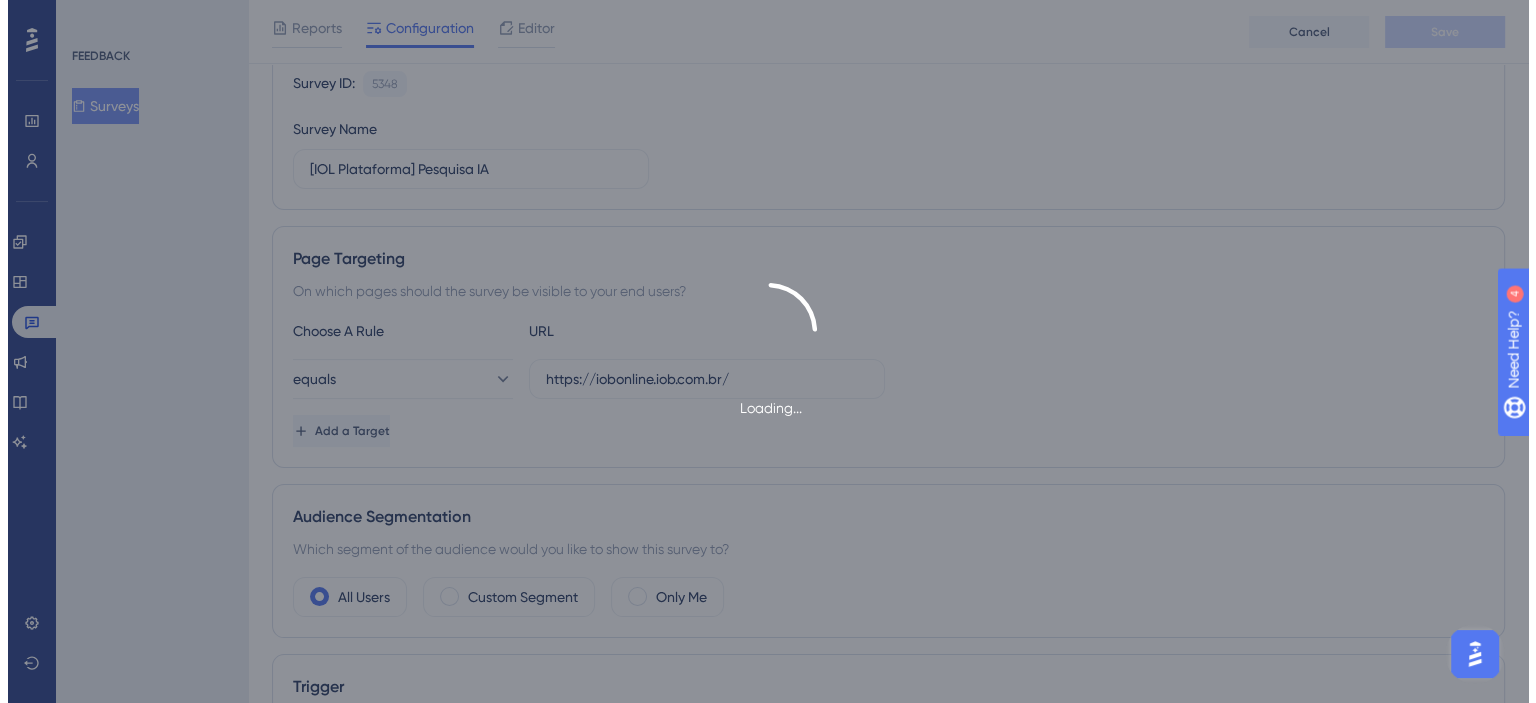 scroll, scrollTop: 0, scrollLeft: 0, axis: both 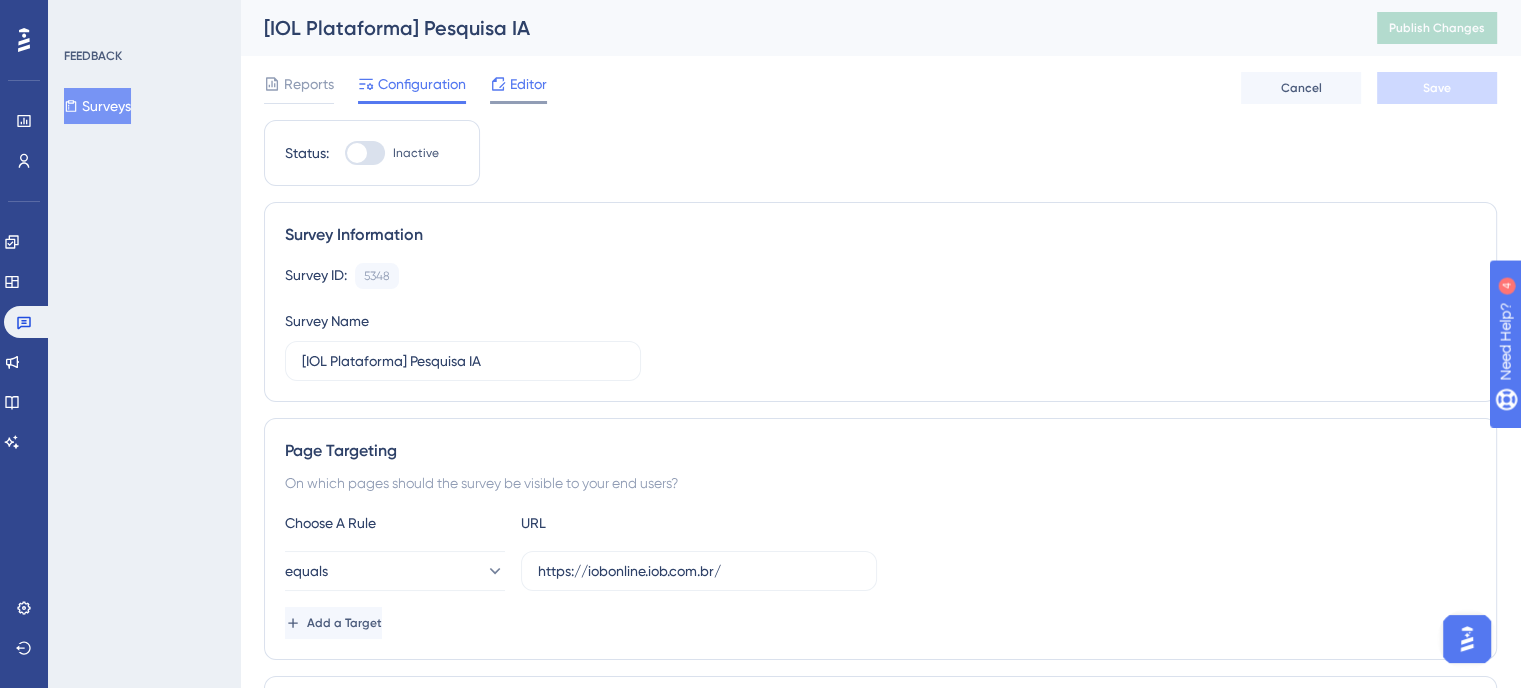 click on "Editor" at bounding box center (528, 84) 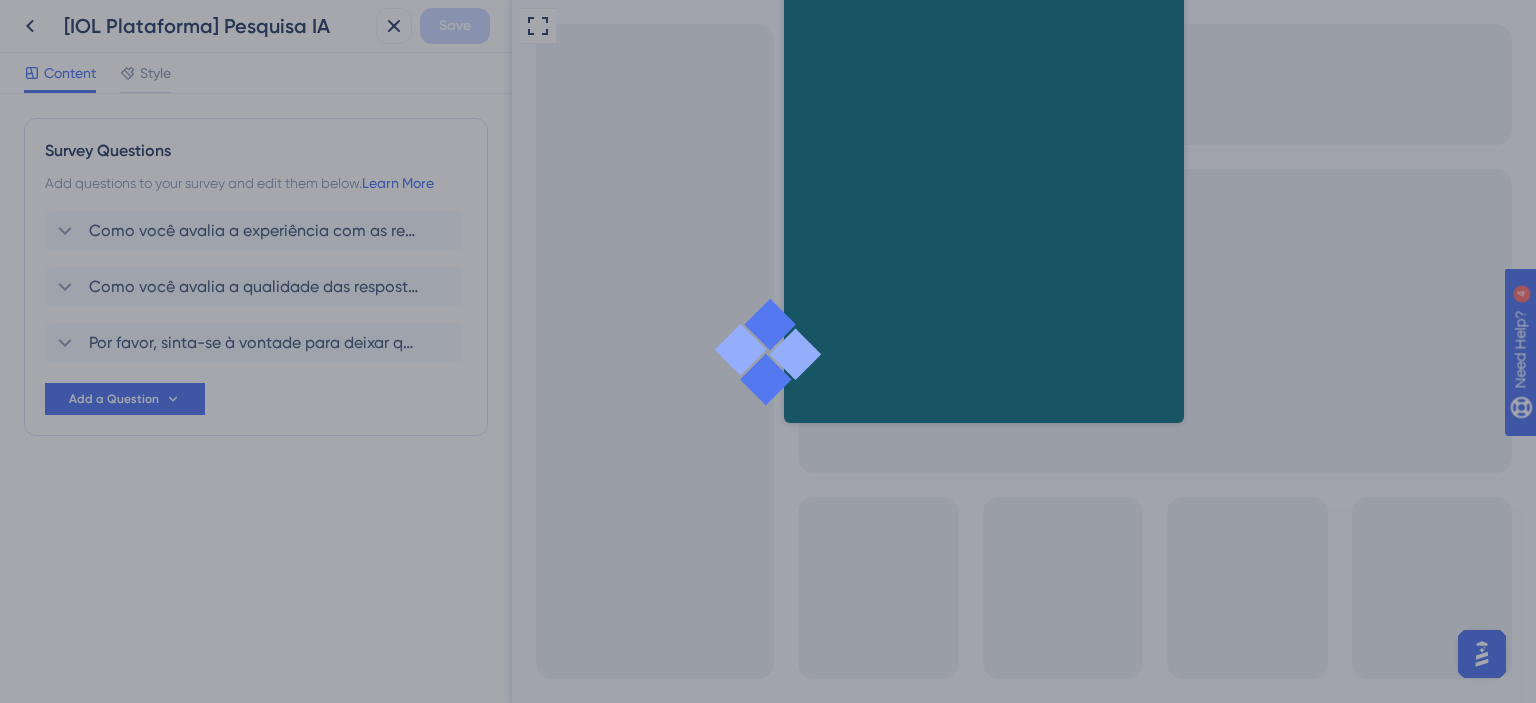 scroll, scrollTop: 0, scrollLeft: 0, axis: both 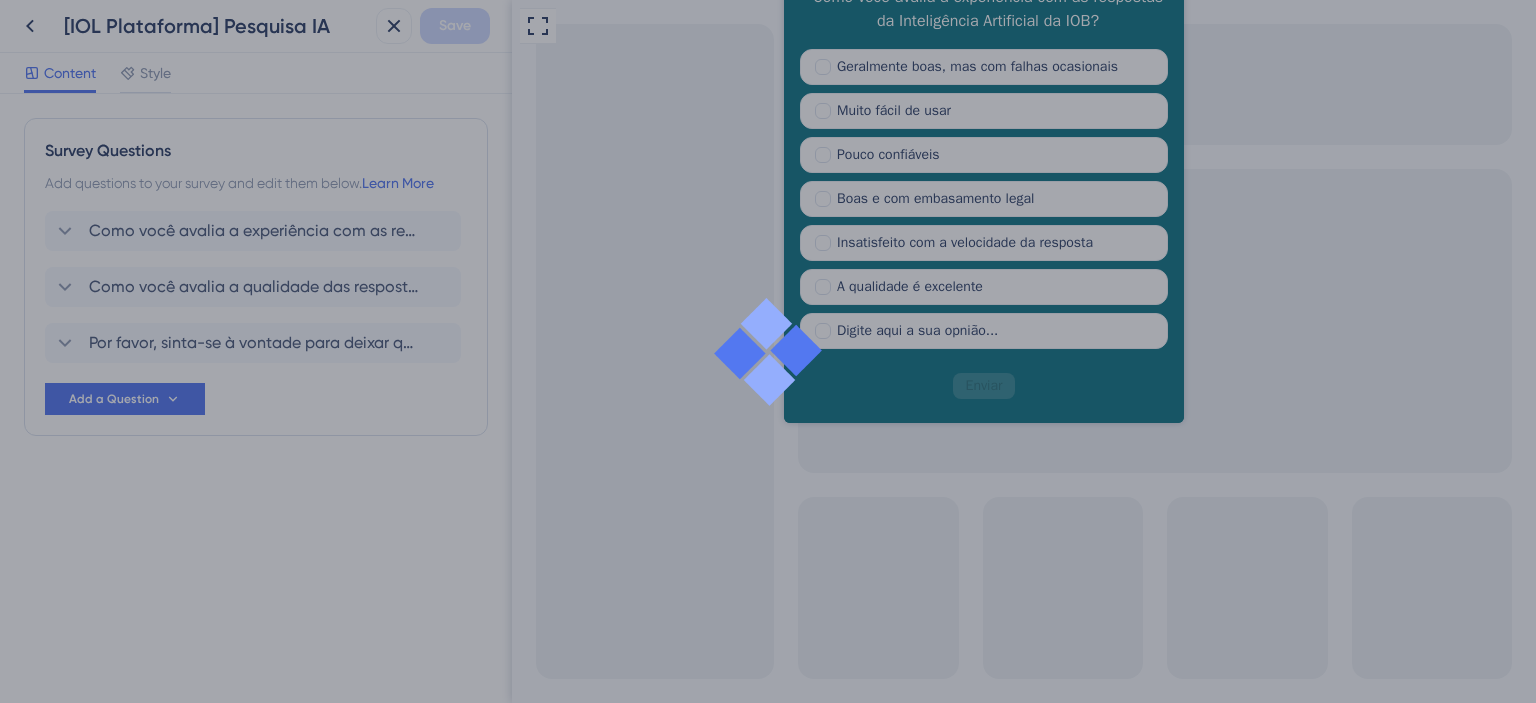 click at bounding box center (768, 351) 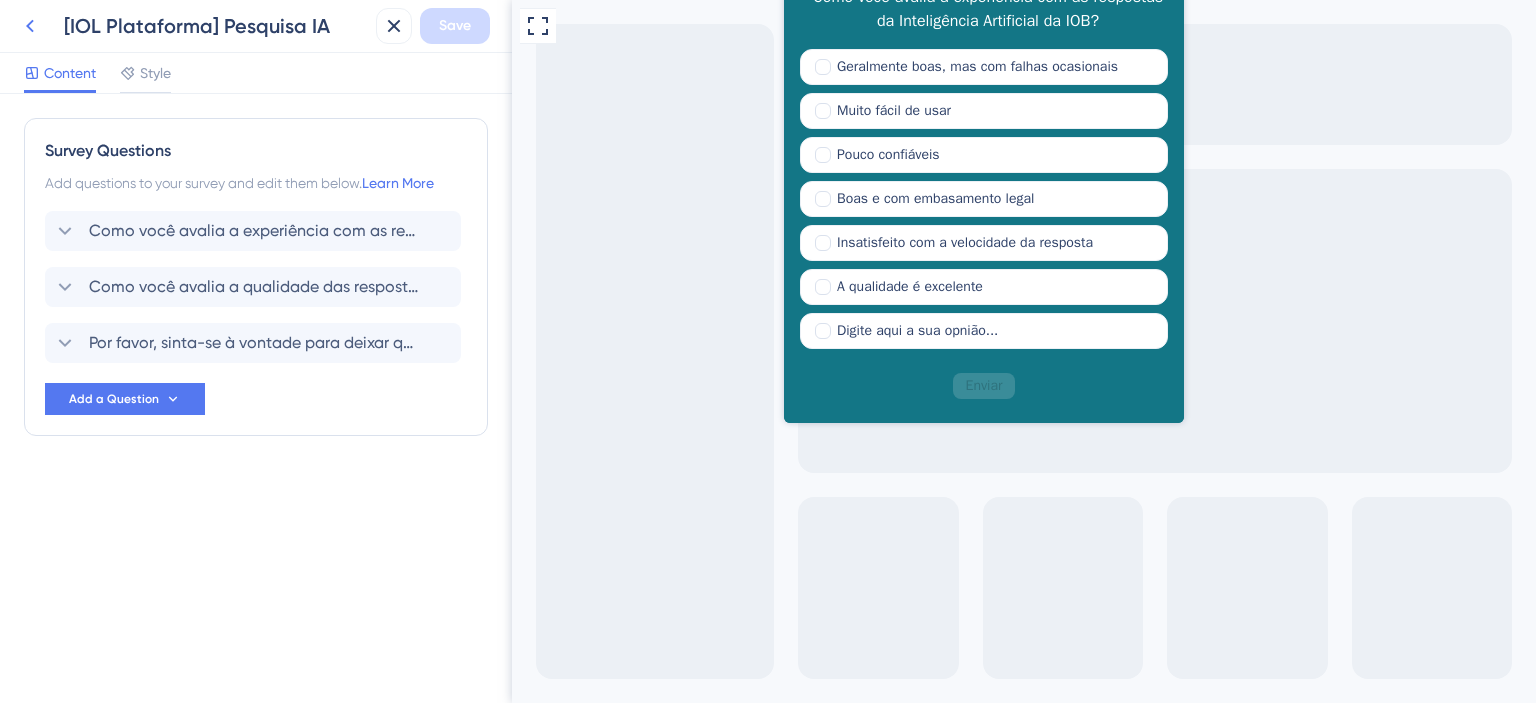 click 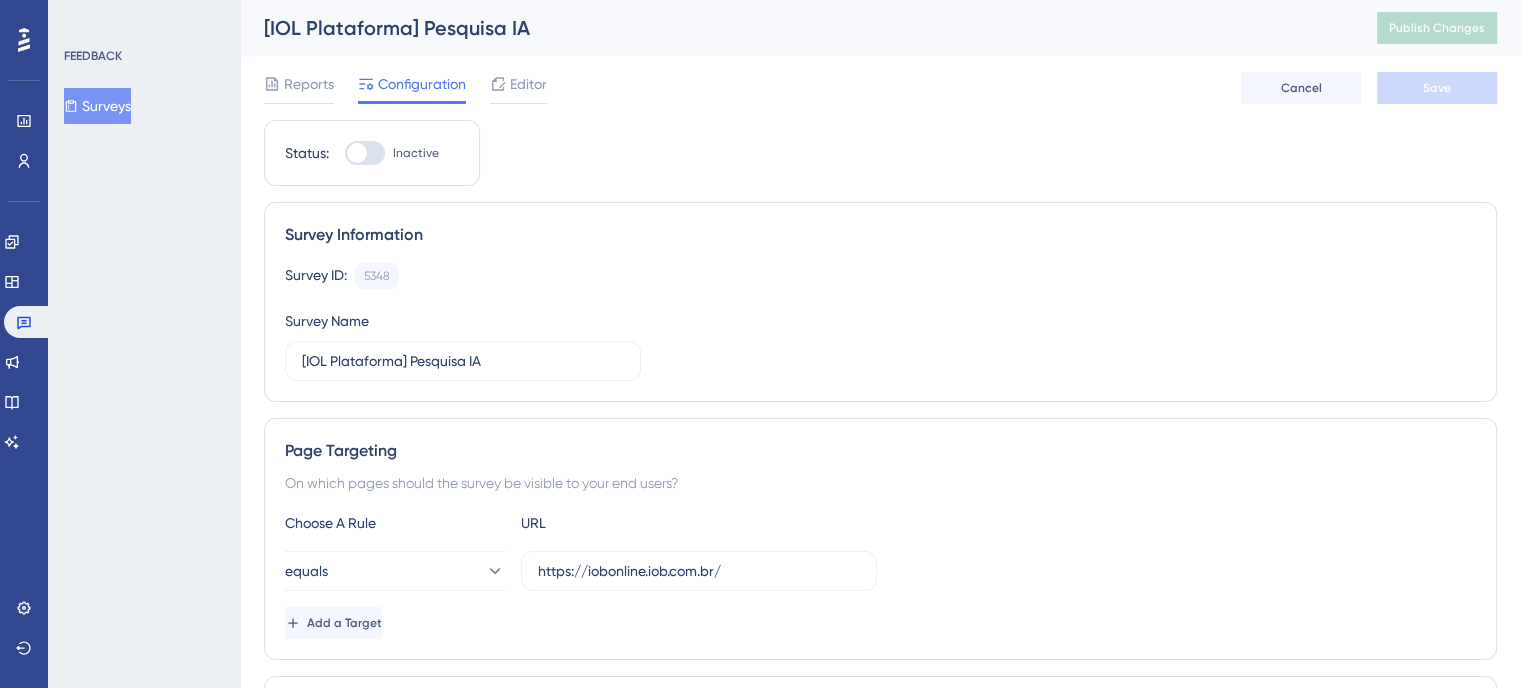 scroll, scrollTop: 0, scrollLeft: 0, axis: both 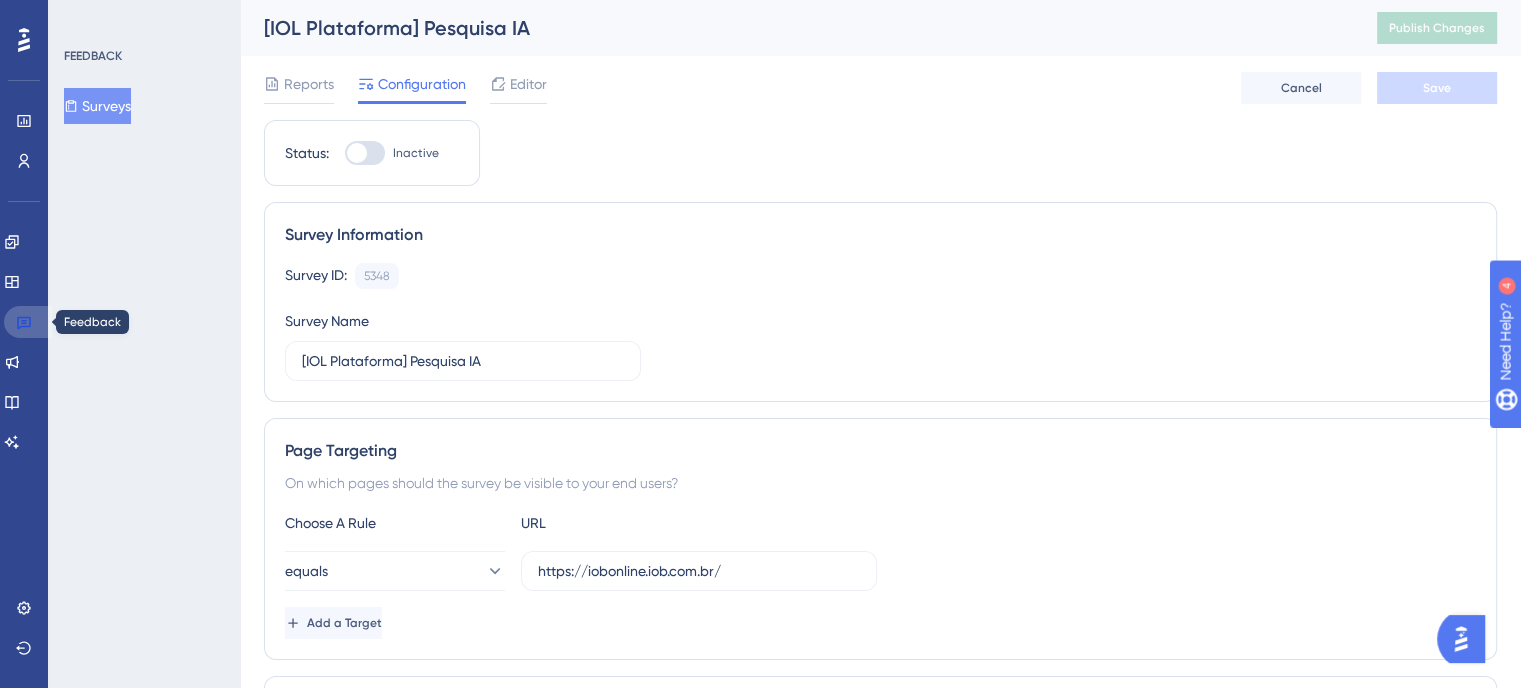 click 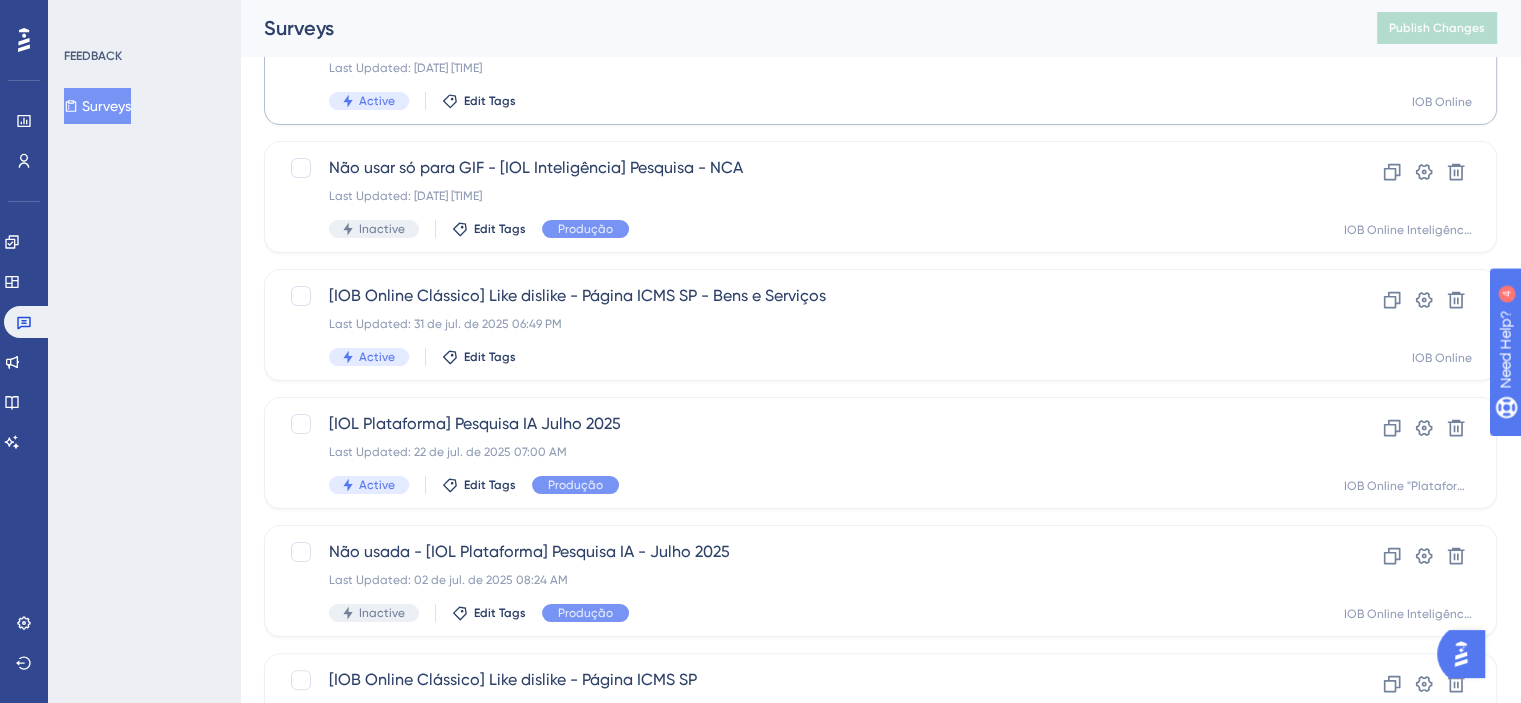 scroll, scrollTop: 300, scrollLeft: 0, axis: vertical 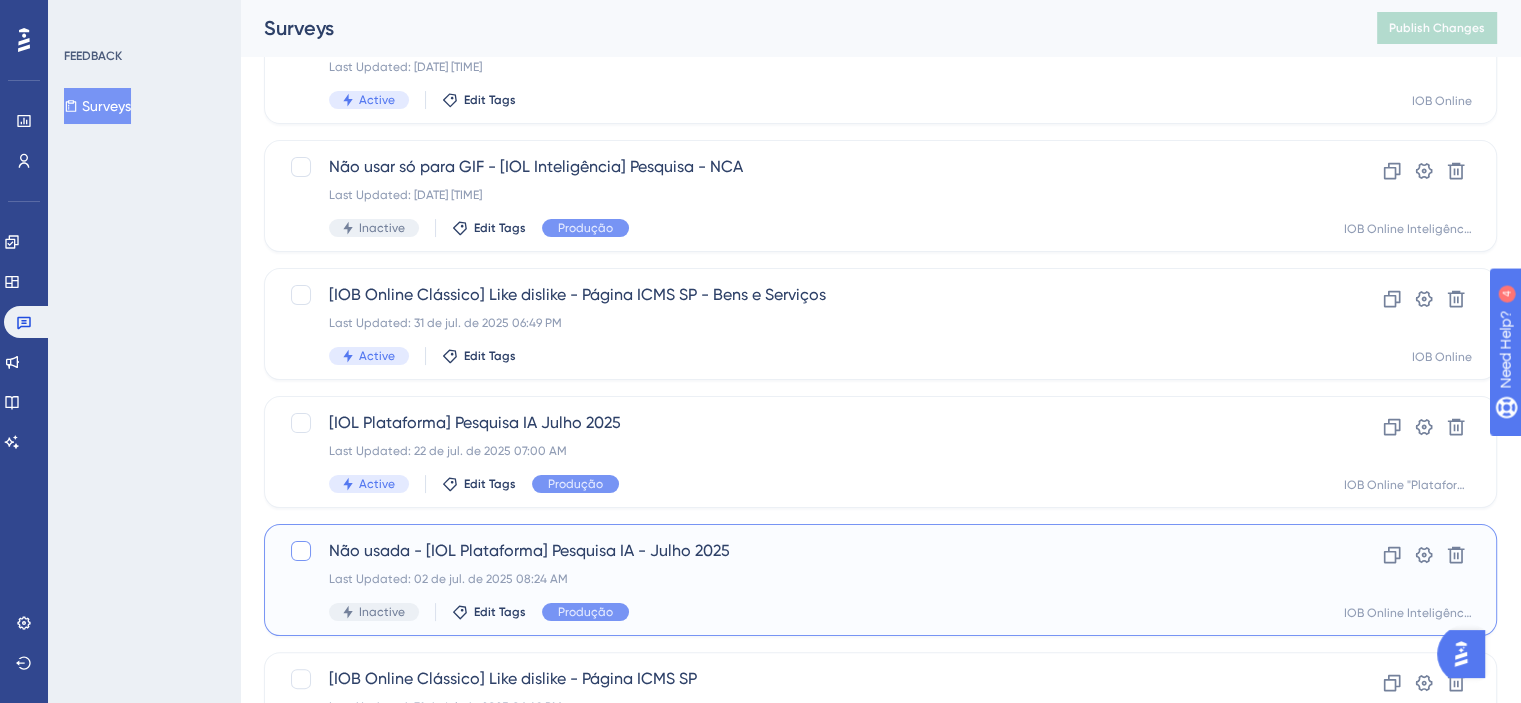 click at bounding box center (301, 551) 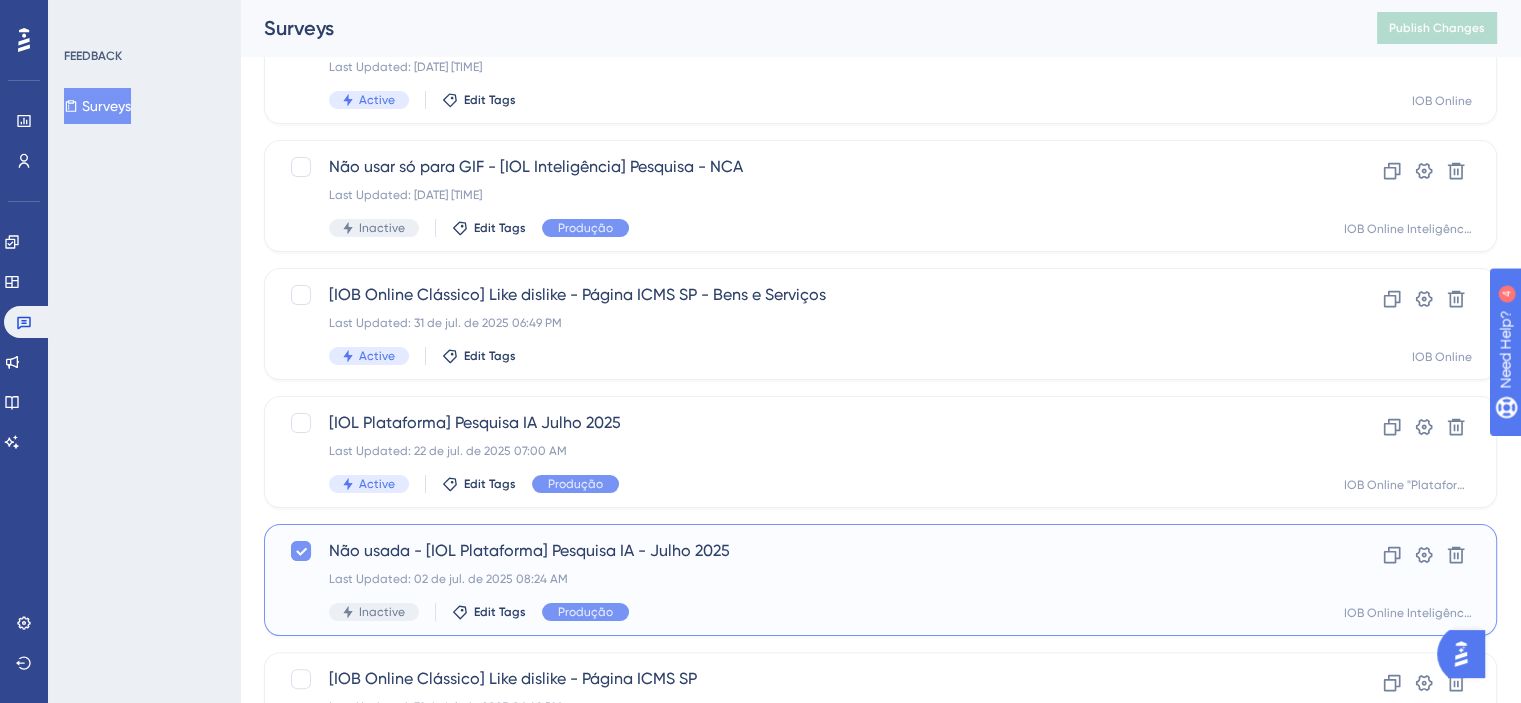 click 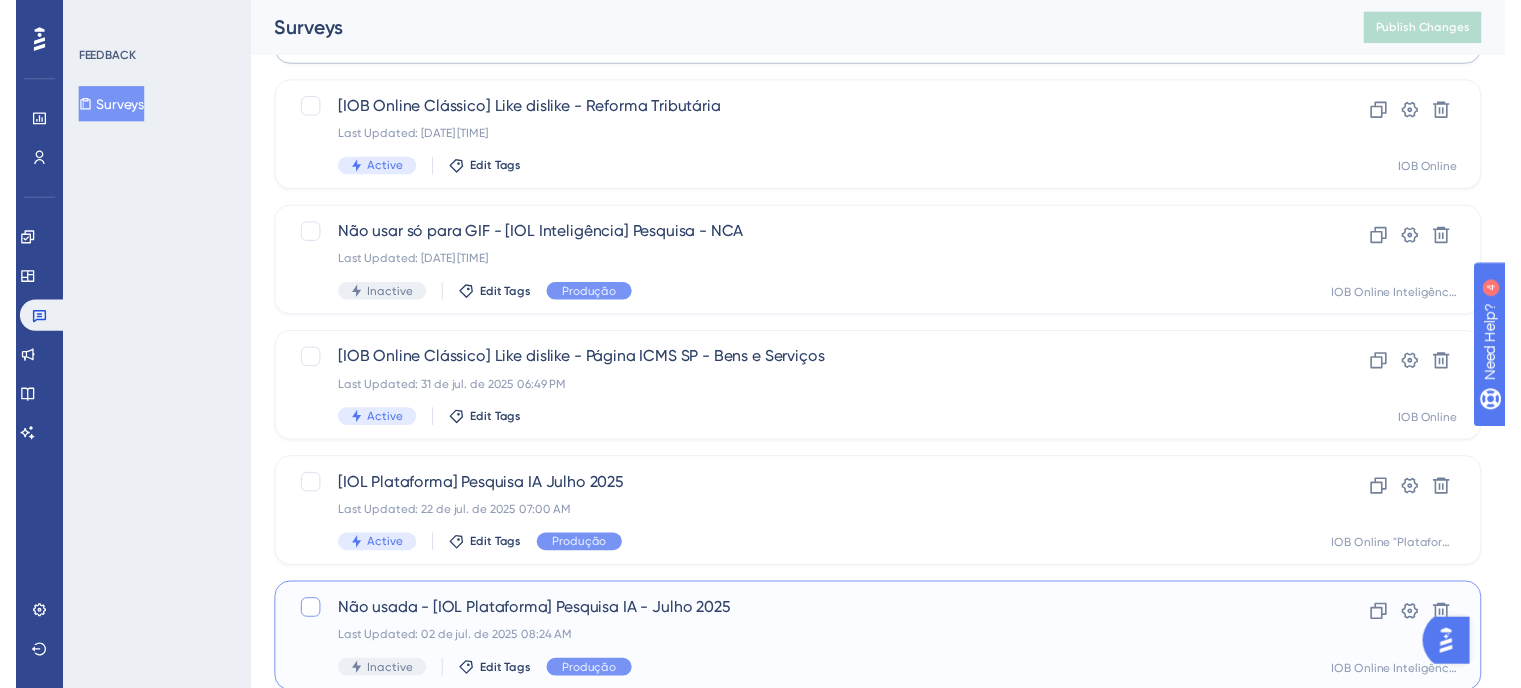scroll, scrollTop: 0, scrollLeft: 0, axis: both 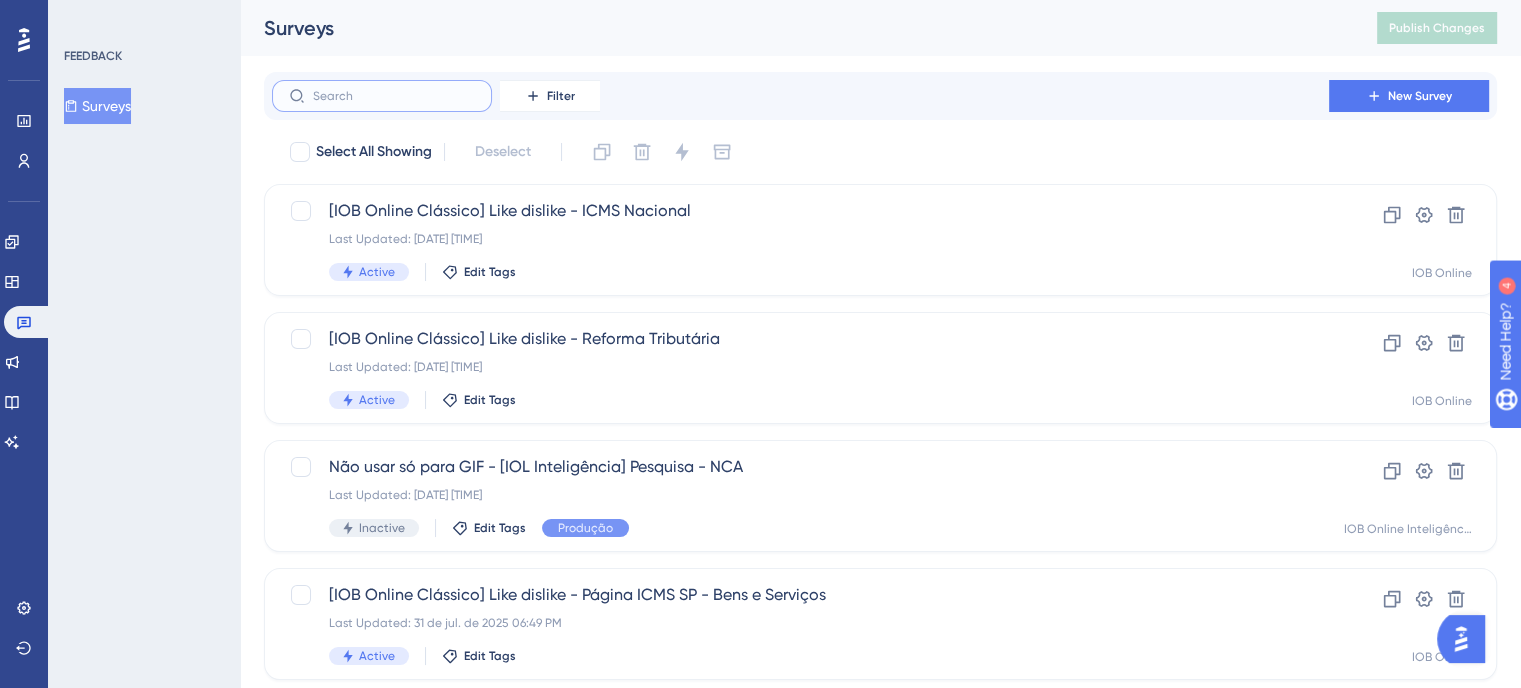 click at bounding box center (394, 96) 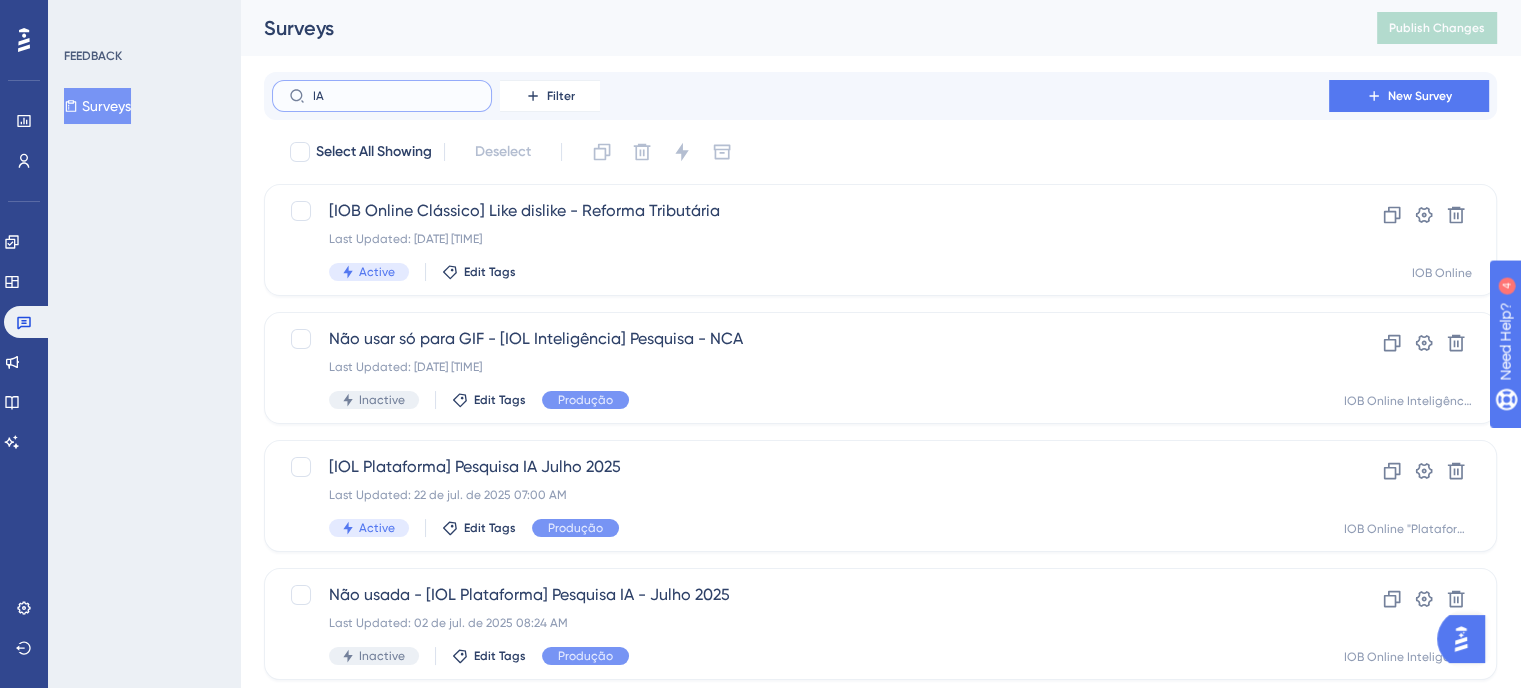 type on "IA" 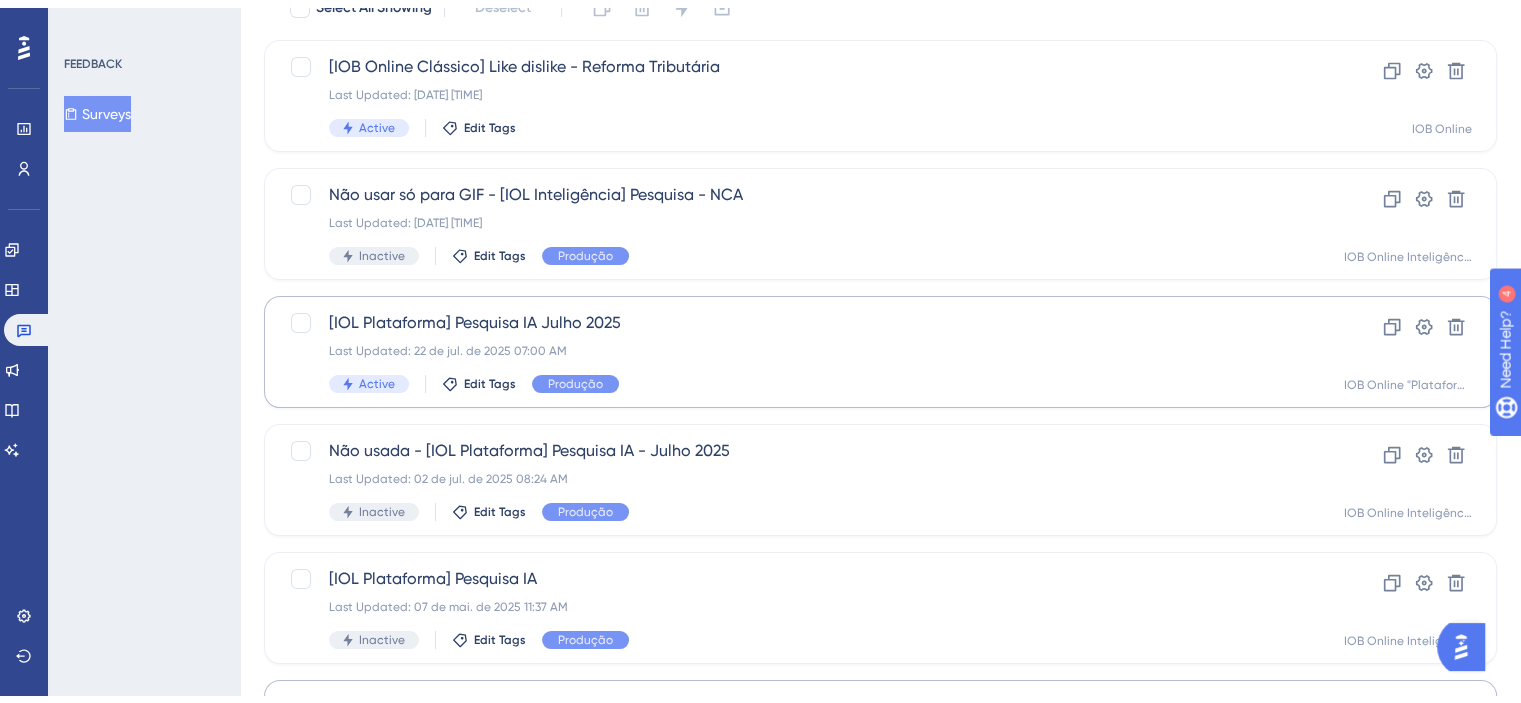 scroll, scrollTop: 300, scrollLeft: 0, axis: vertical 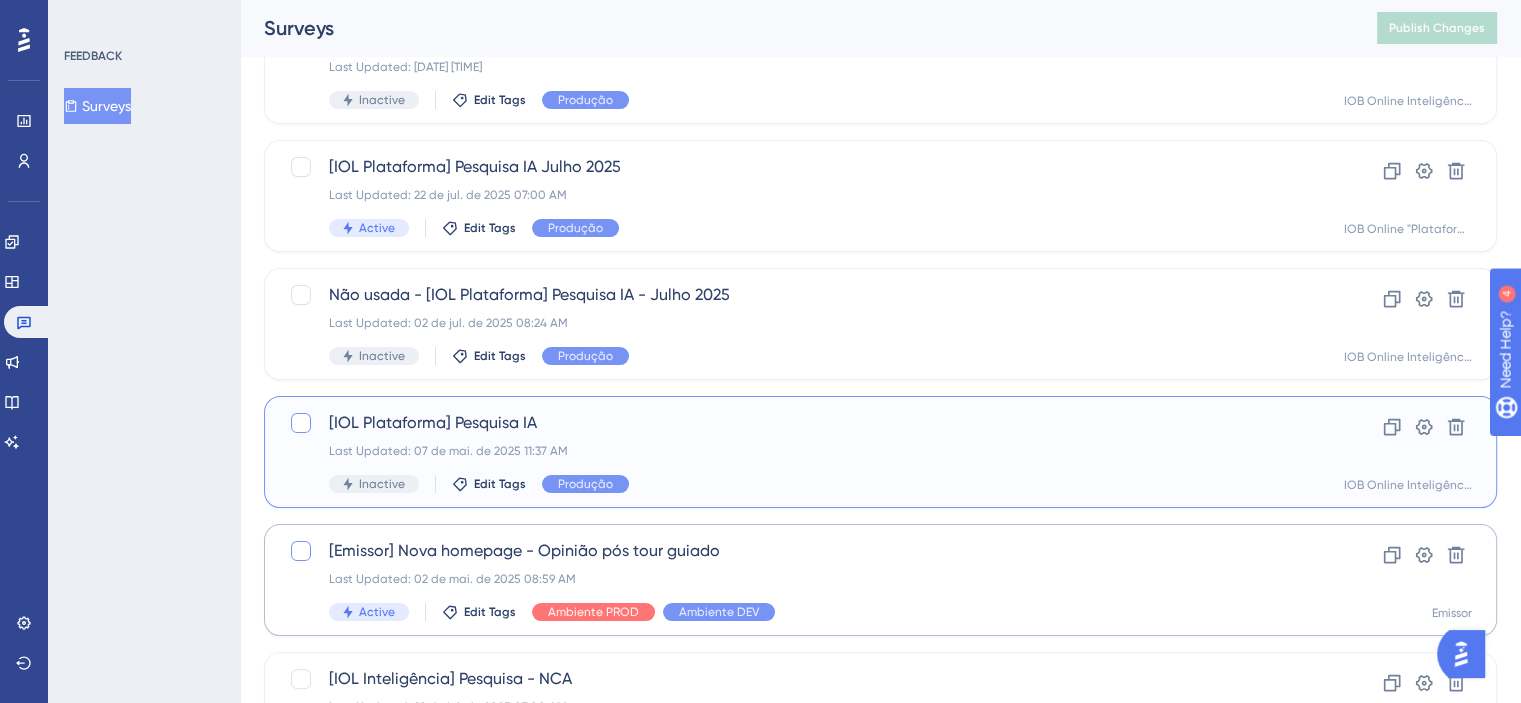 click at bounding box center (301, 423) 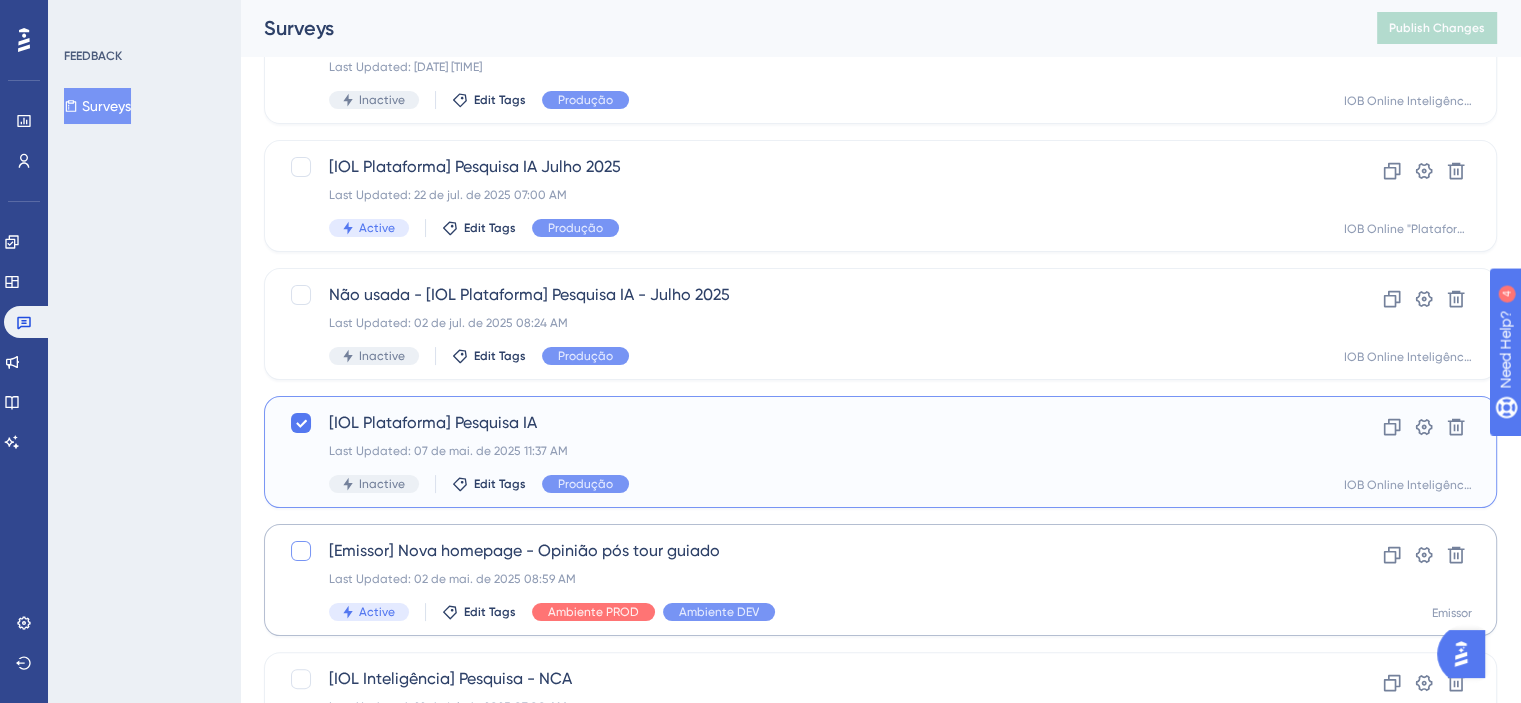 click 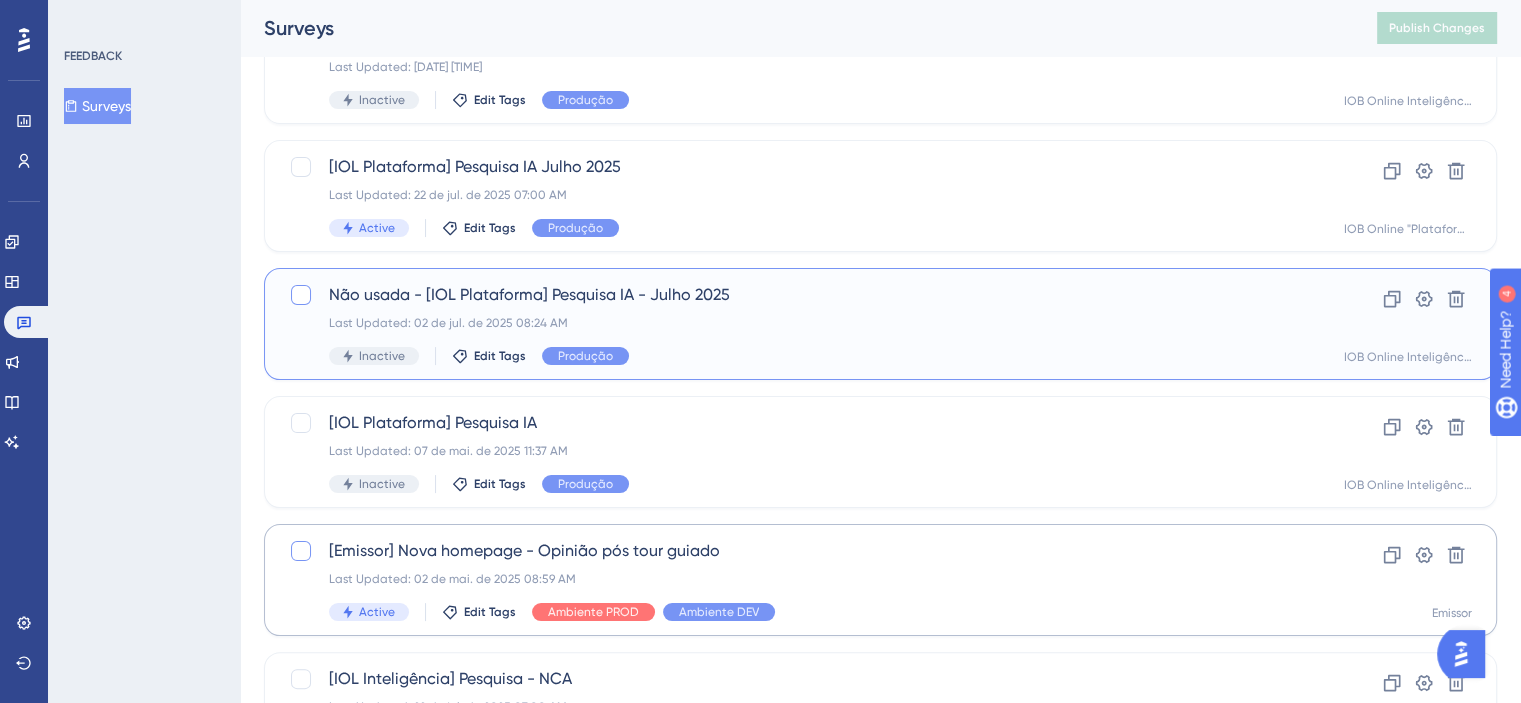 click at bounding box center (301, 295) 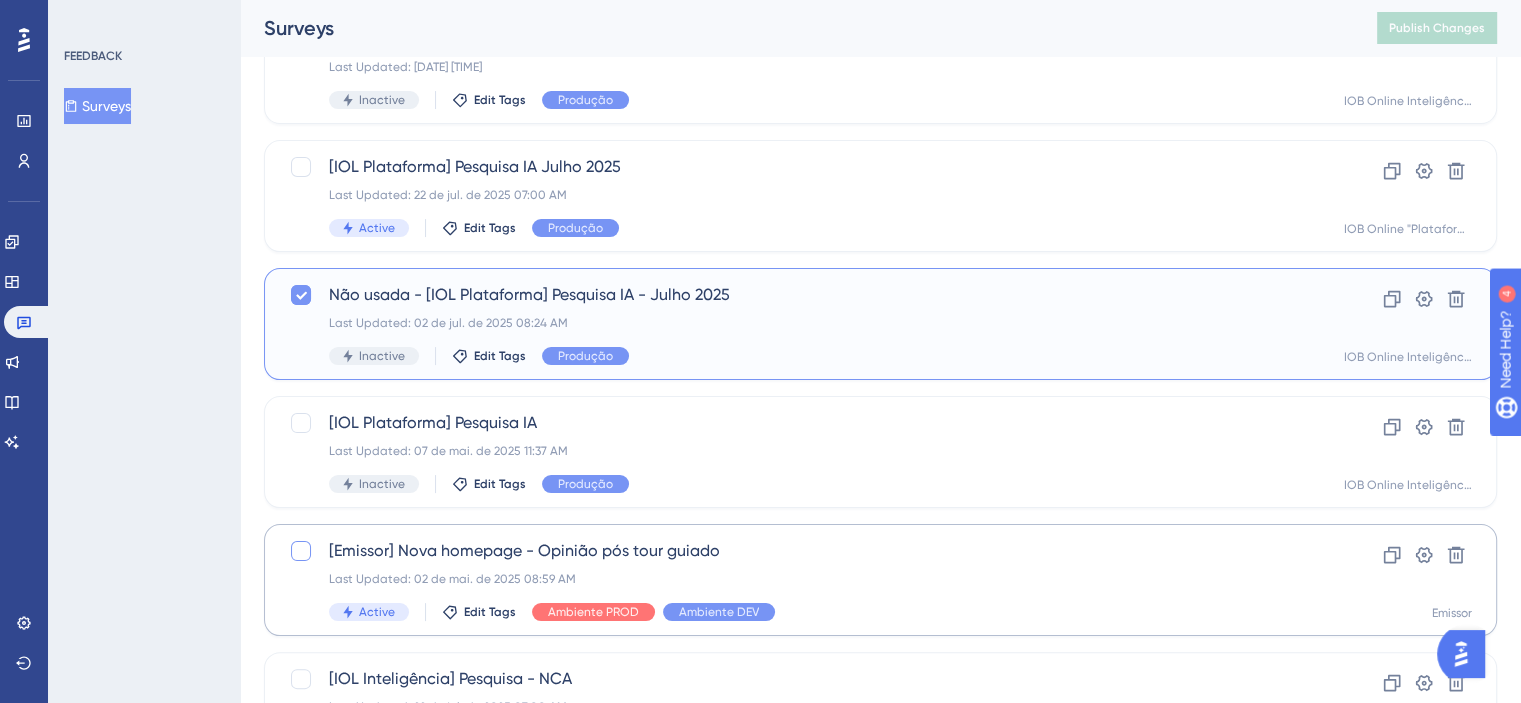 click 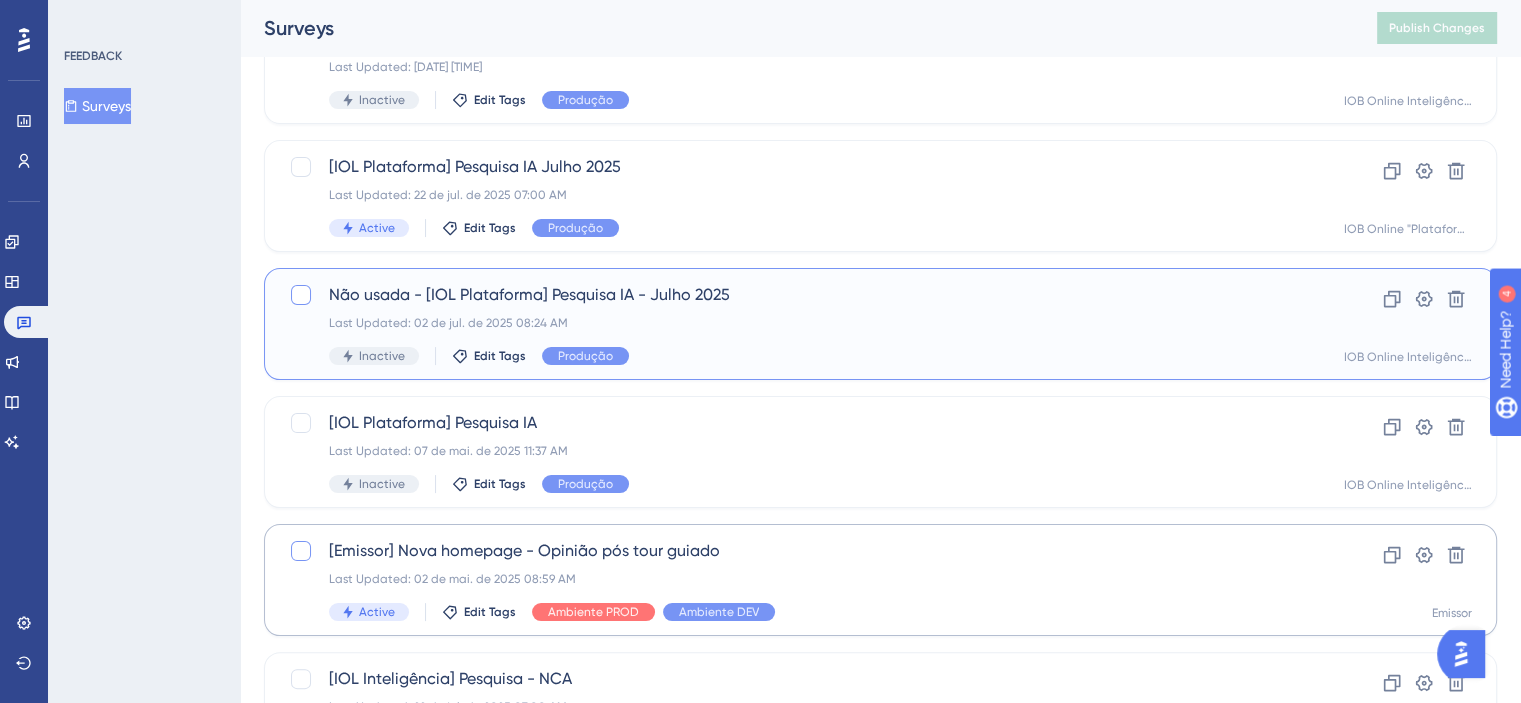 click on "Last Updated: 02 de jul. de 2025 08:24 AM" at bounding box center [800, 323] 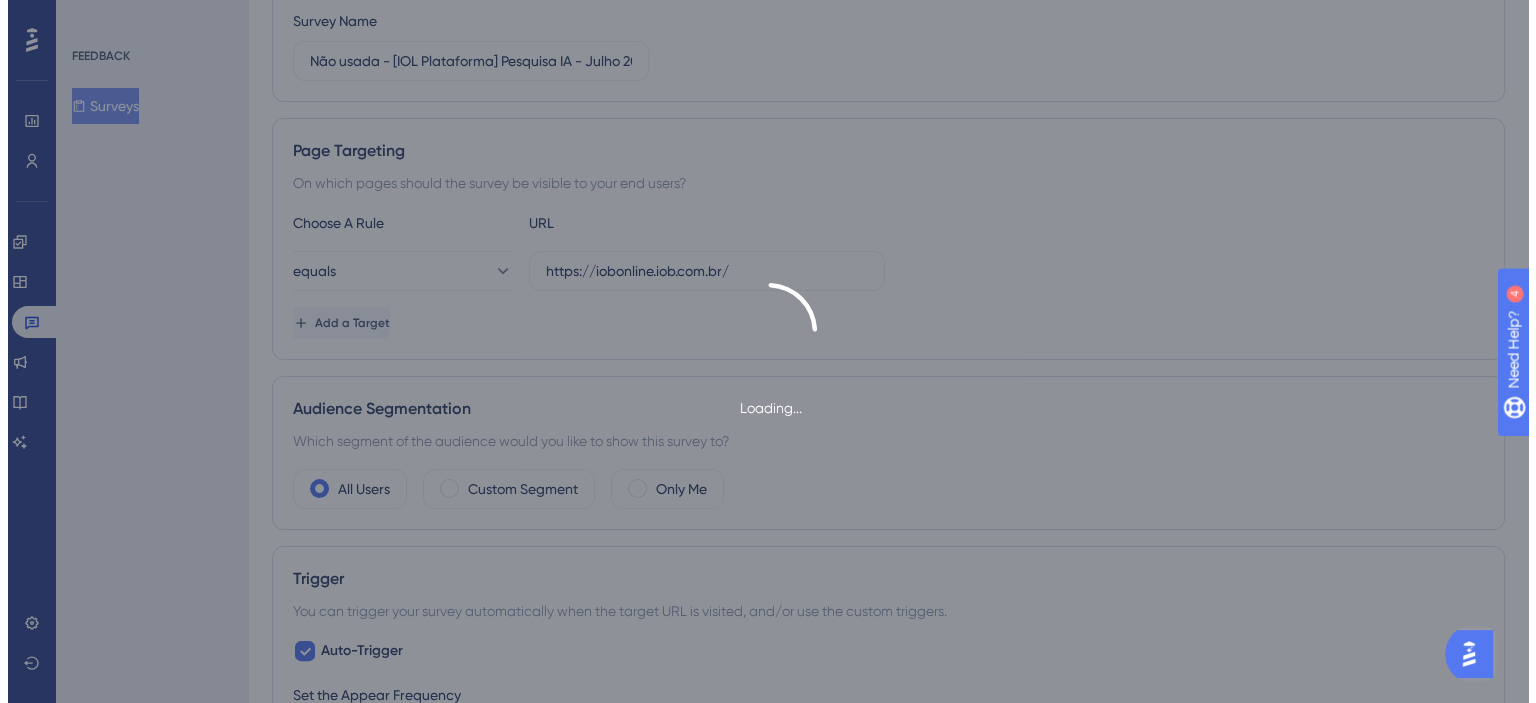 scroll, scrollTop: 0, scrollLeft: 0, axis: both 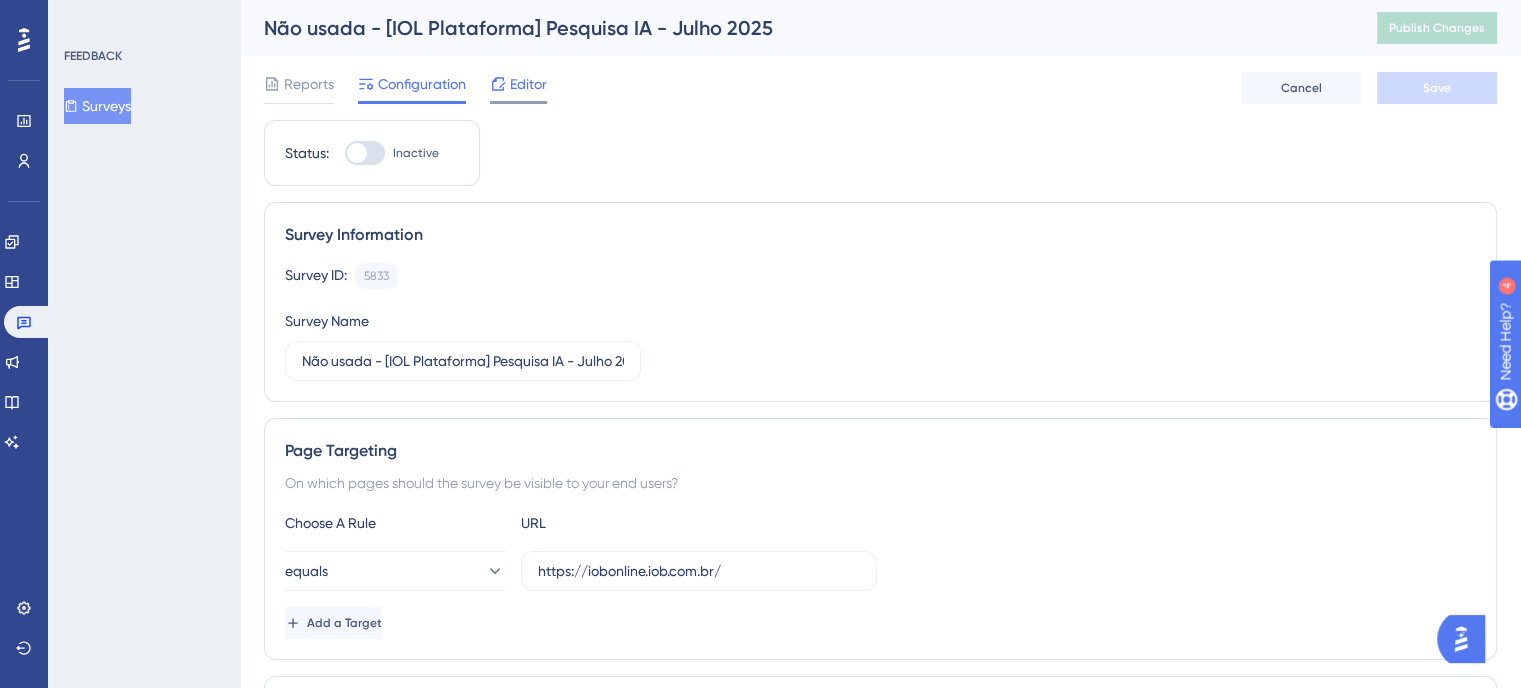 click on "Editor" at bounding box center [528, 84] 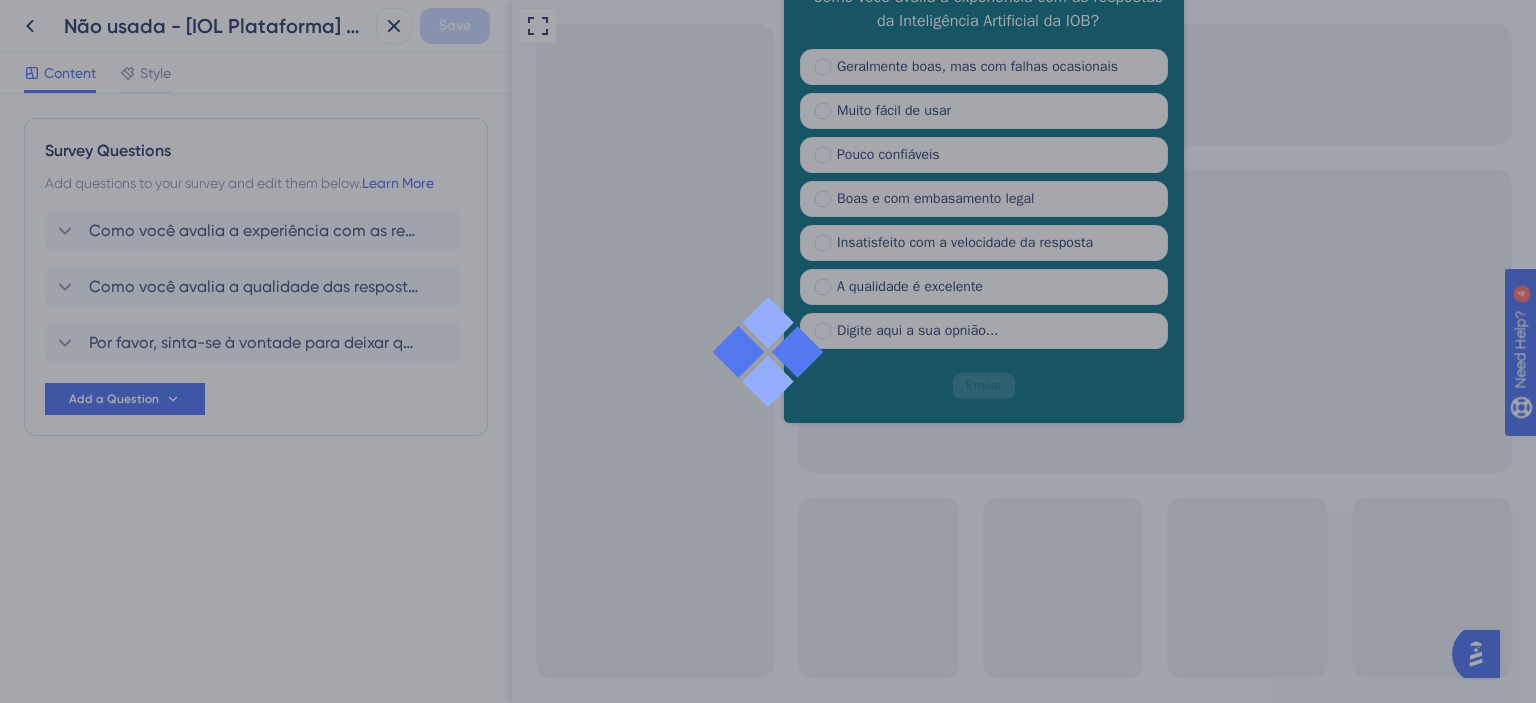 scroll, scrollTop: 0, scrollLeft: 0, axis: both 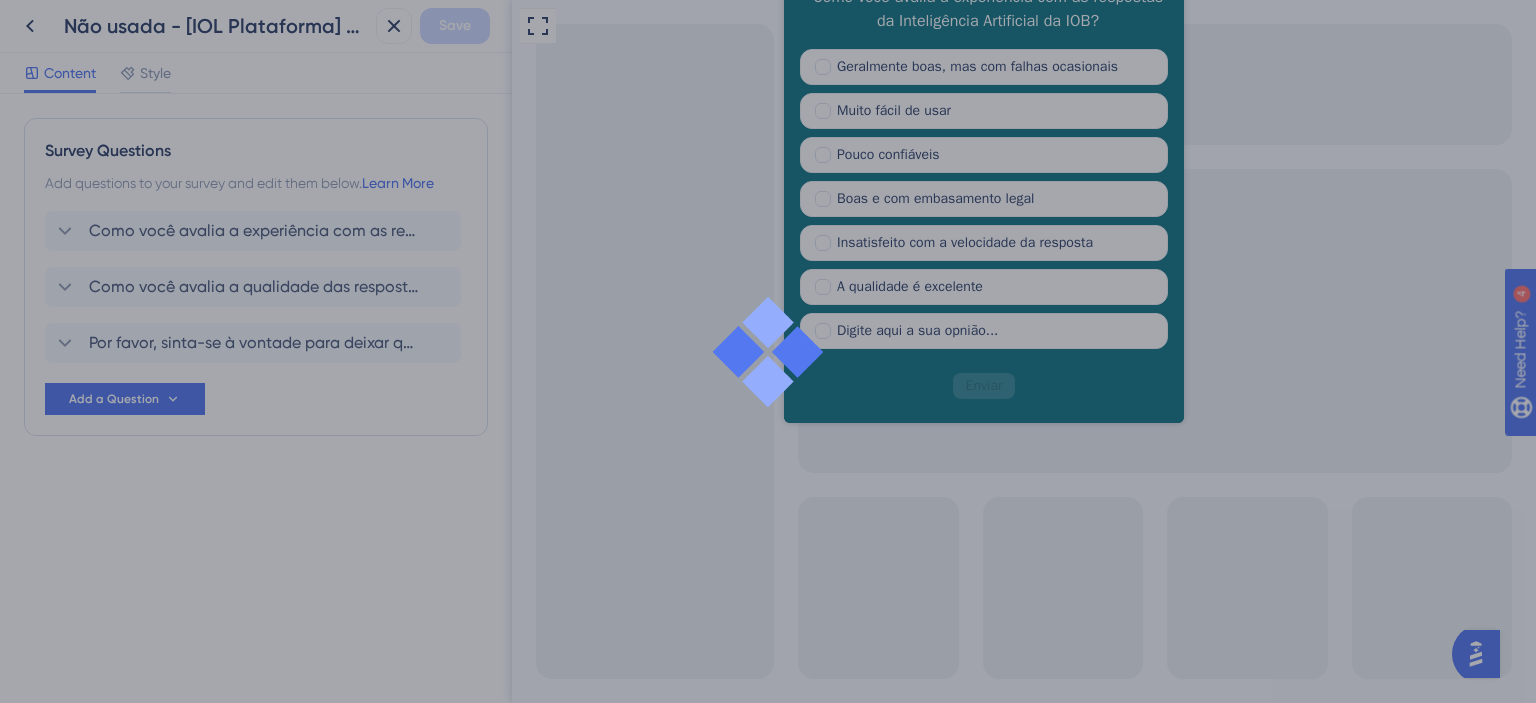 click at bounding box center [768, 351] 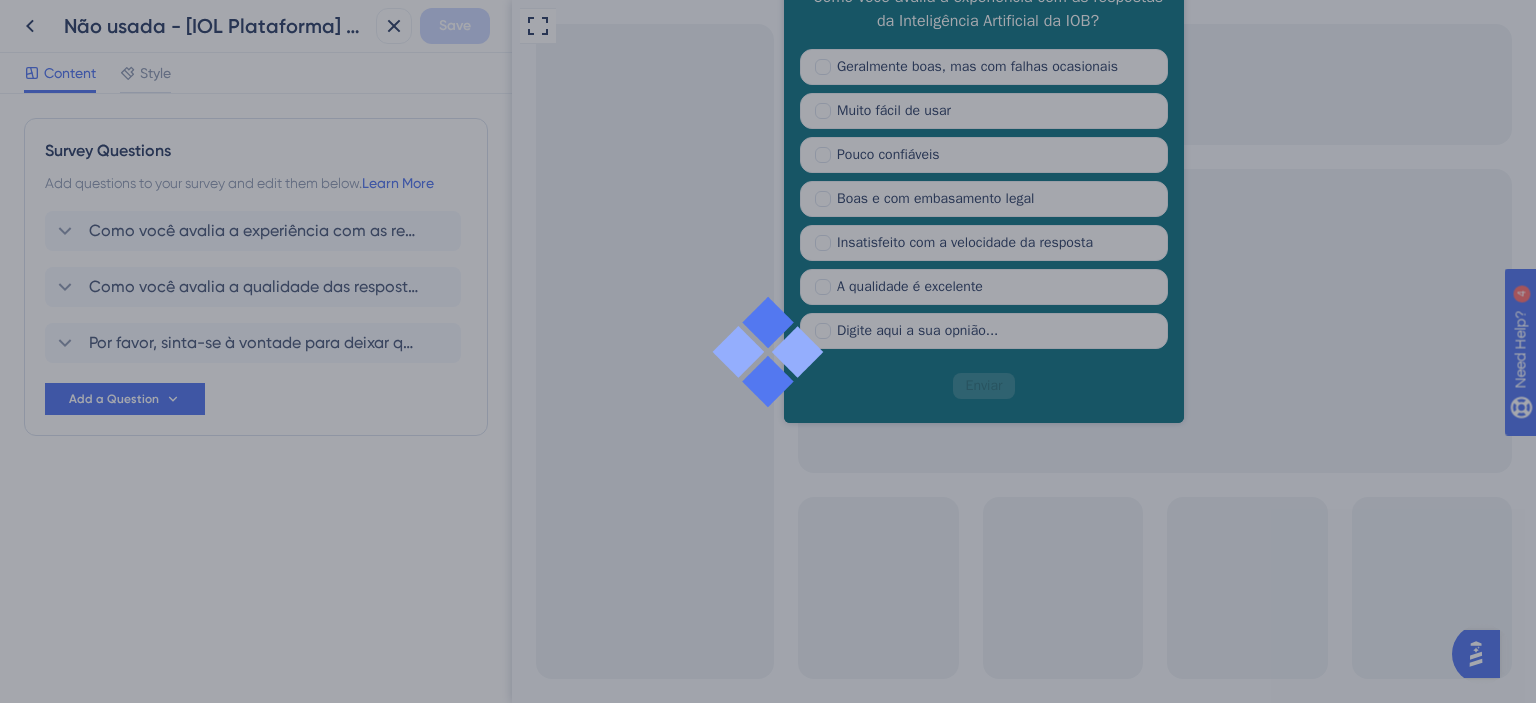 click at bounding box center (768, 351) 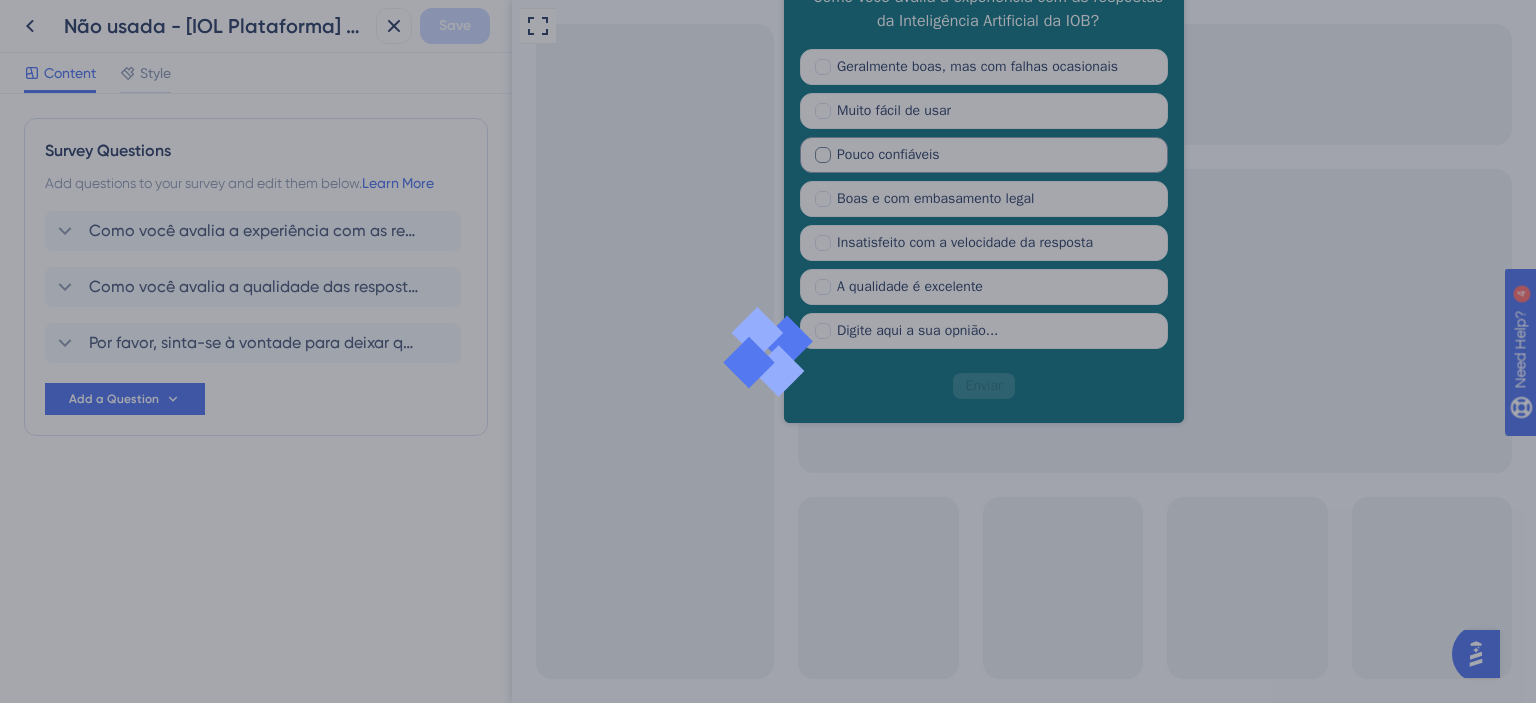 click on "Pouco confiáveis" at bounding box center [984, 156] 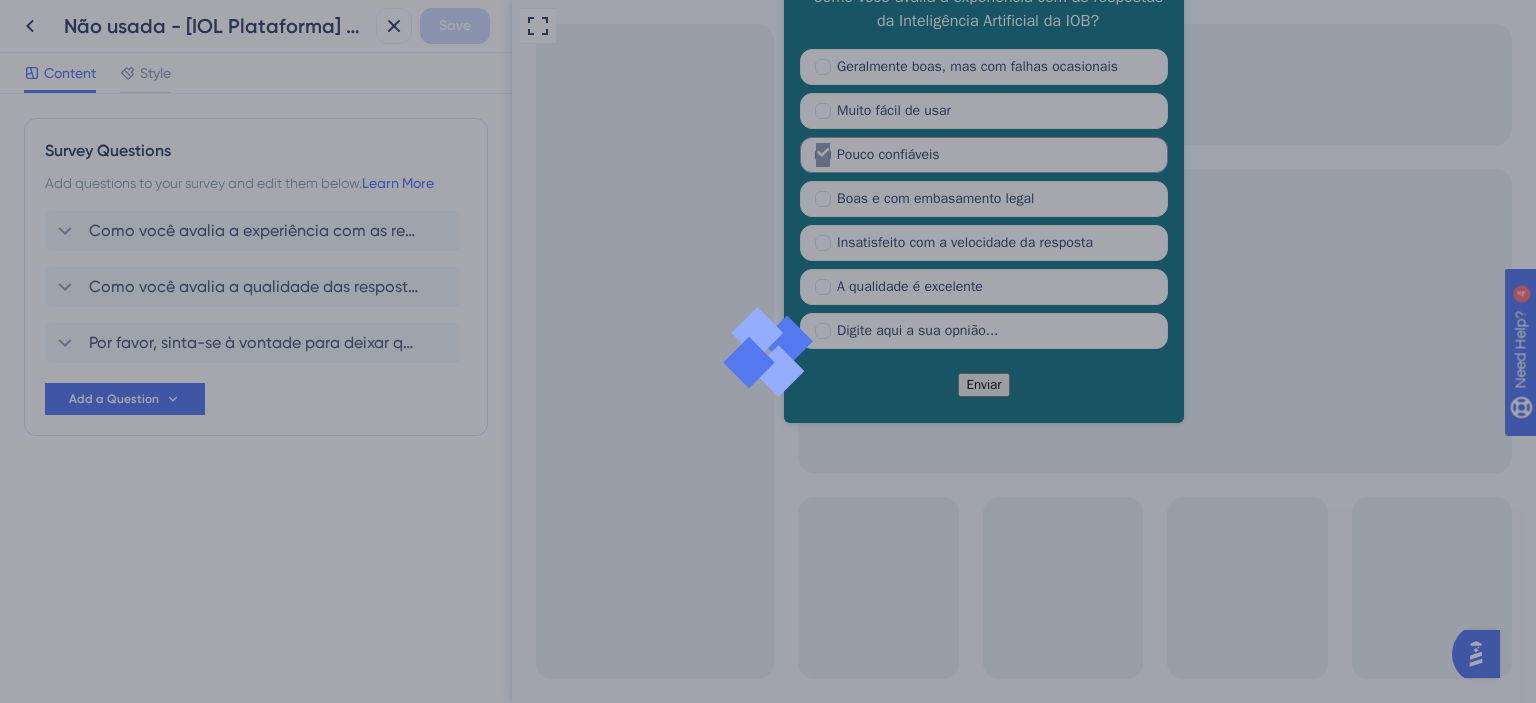 checkbox on "true" 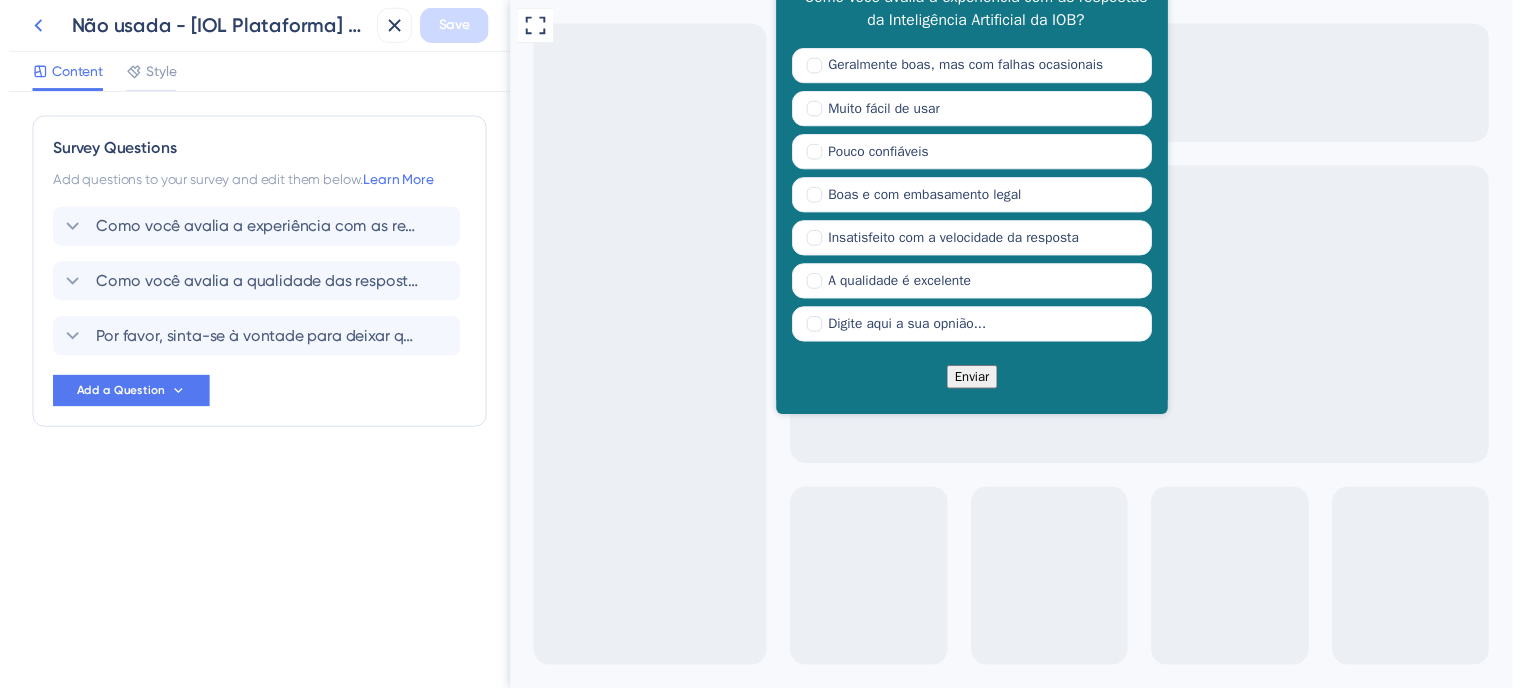 scroll, scrollTop: 0, scrollLeft: 0, axis: both 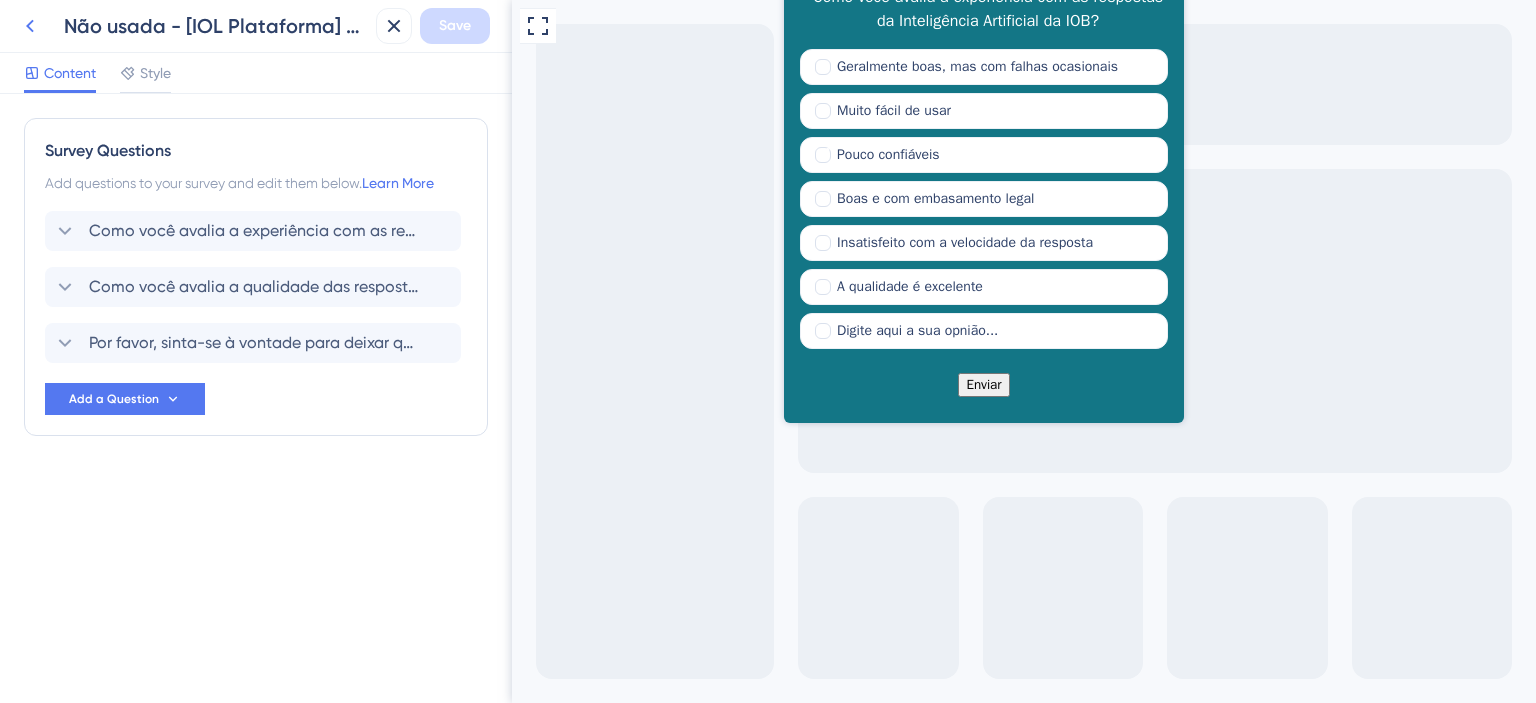 click 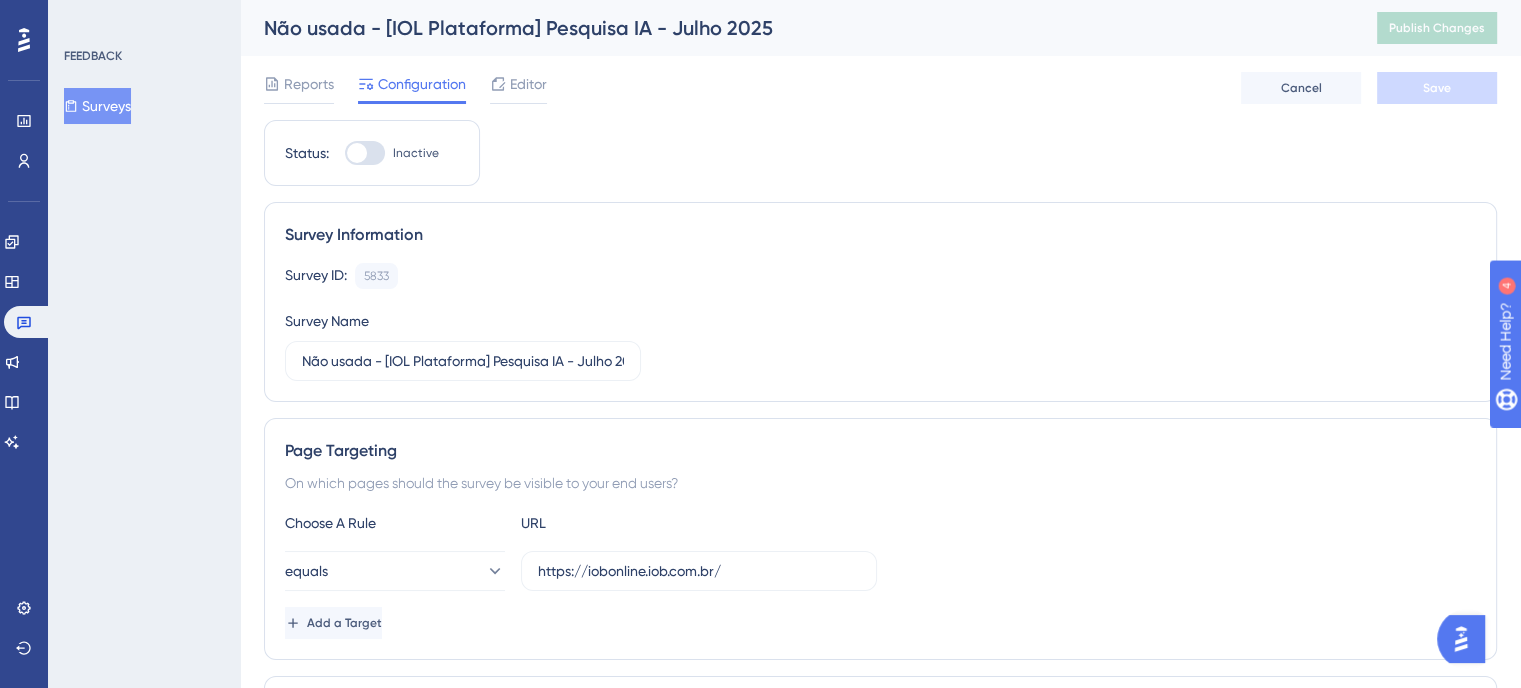 scroll, scrollTop: 0, scrollLeft: 0, axis: both 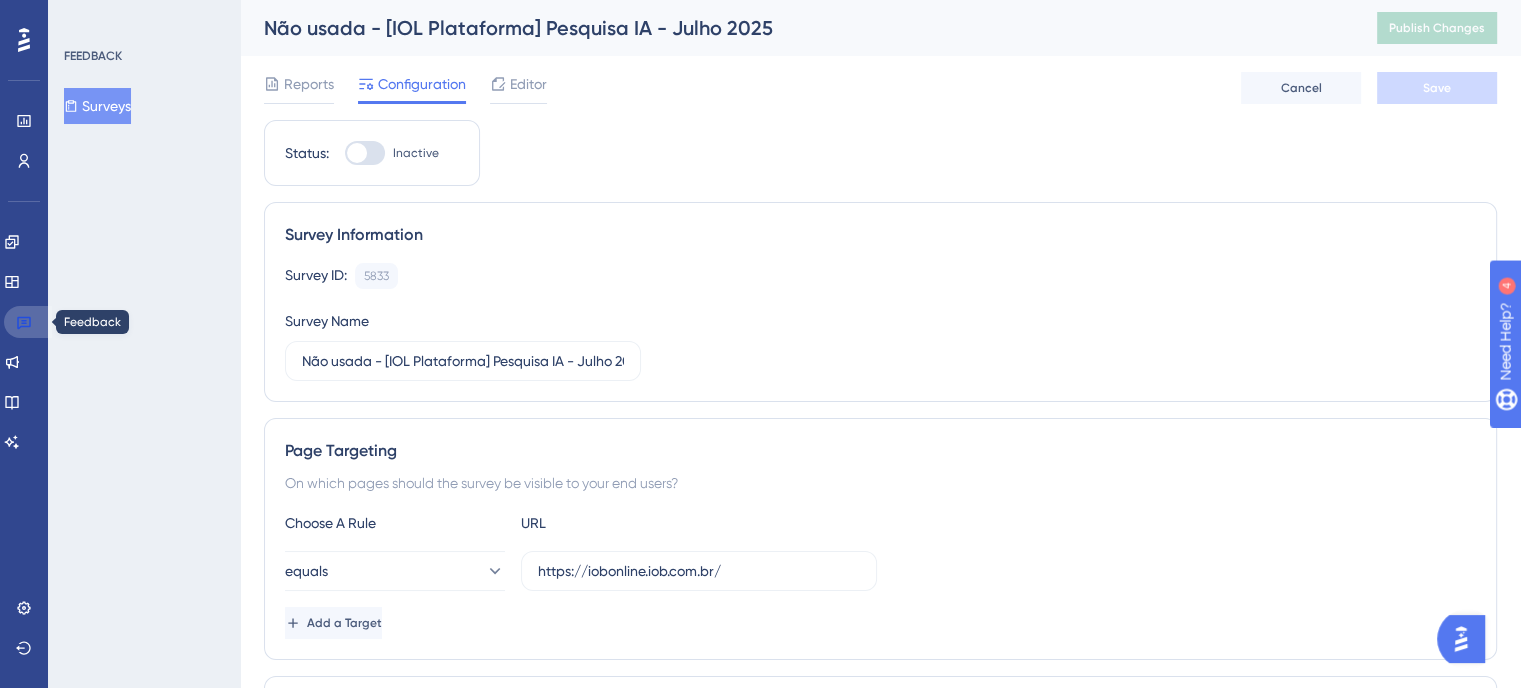 click 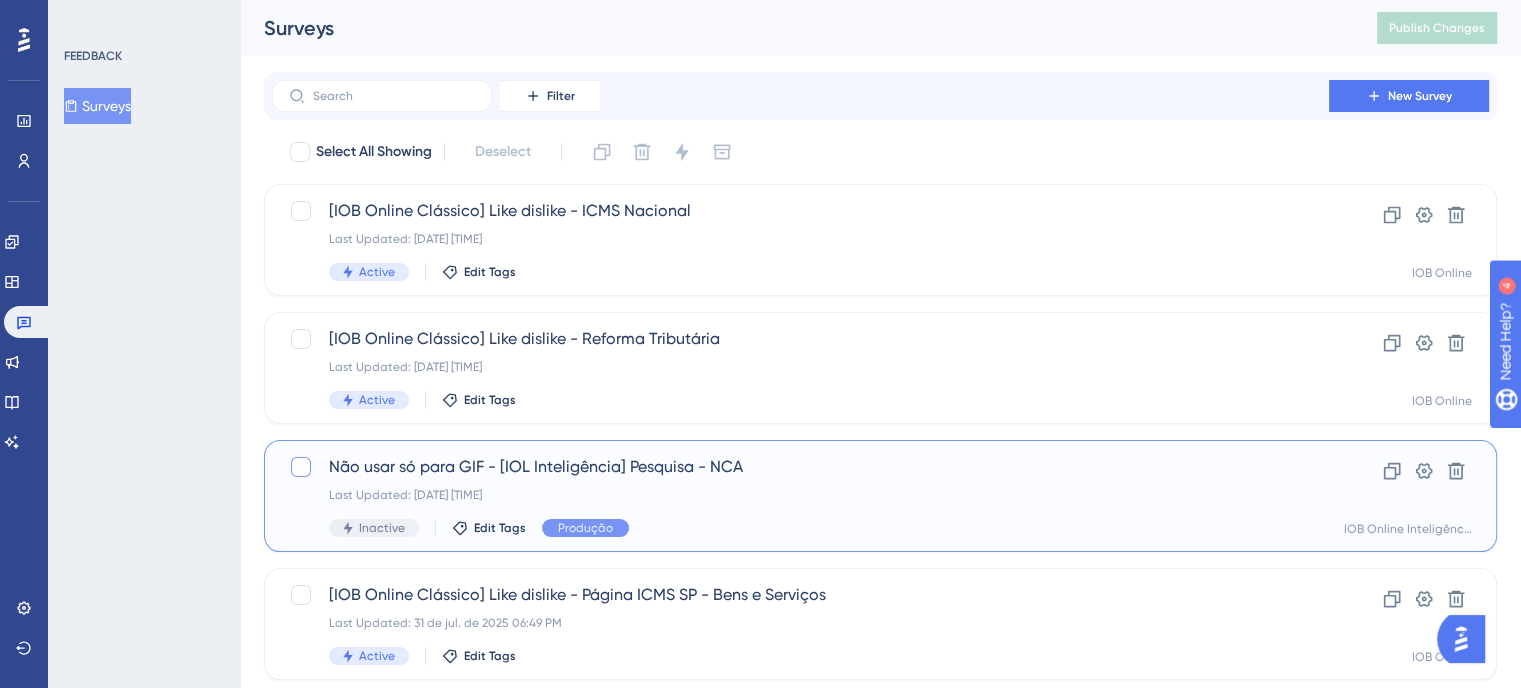 click at bounding box center (301, 467) 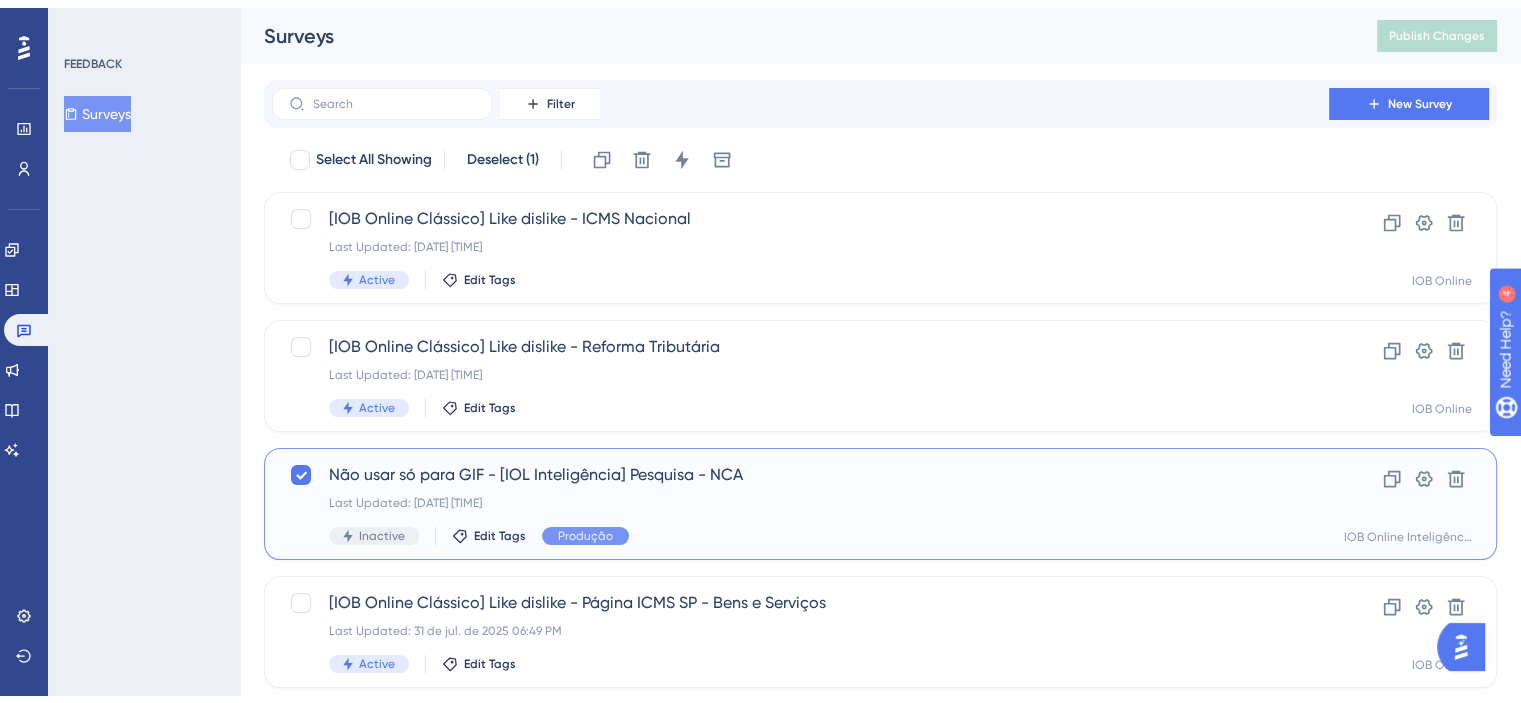 scroll, scrollTop: 200, scrollLeft: 0, axis: vertical 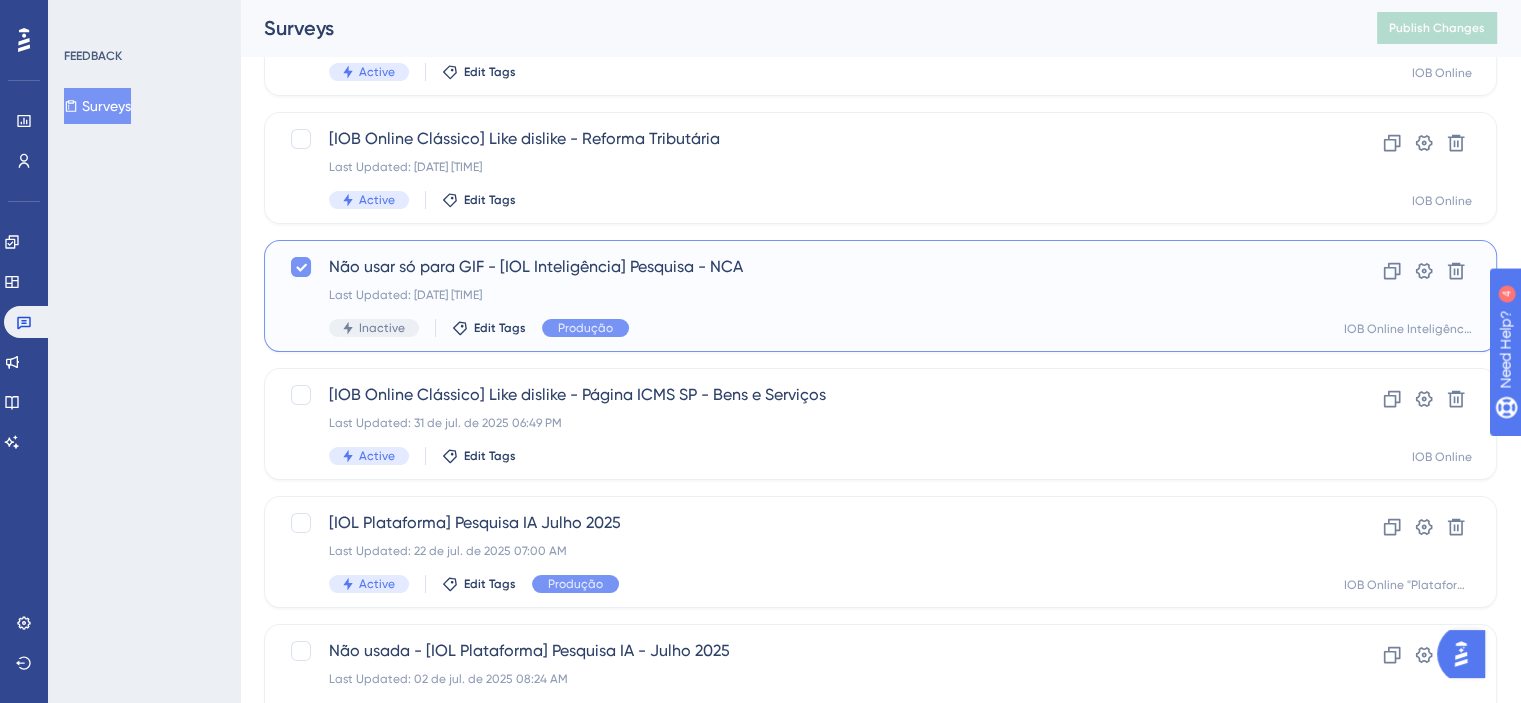 click 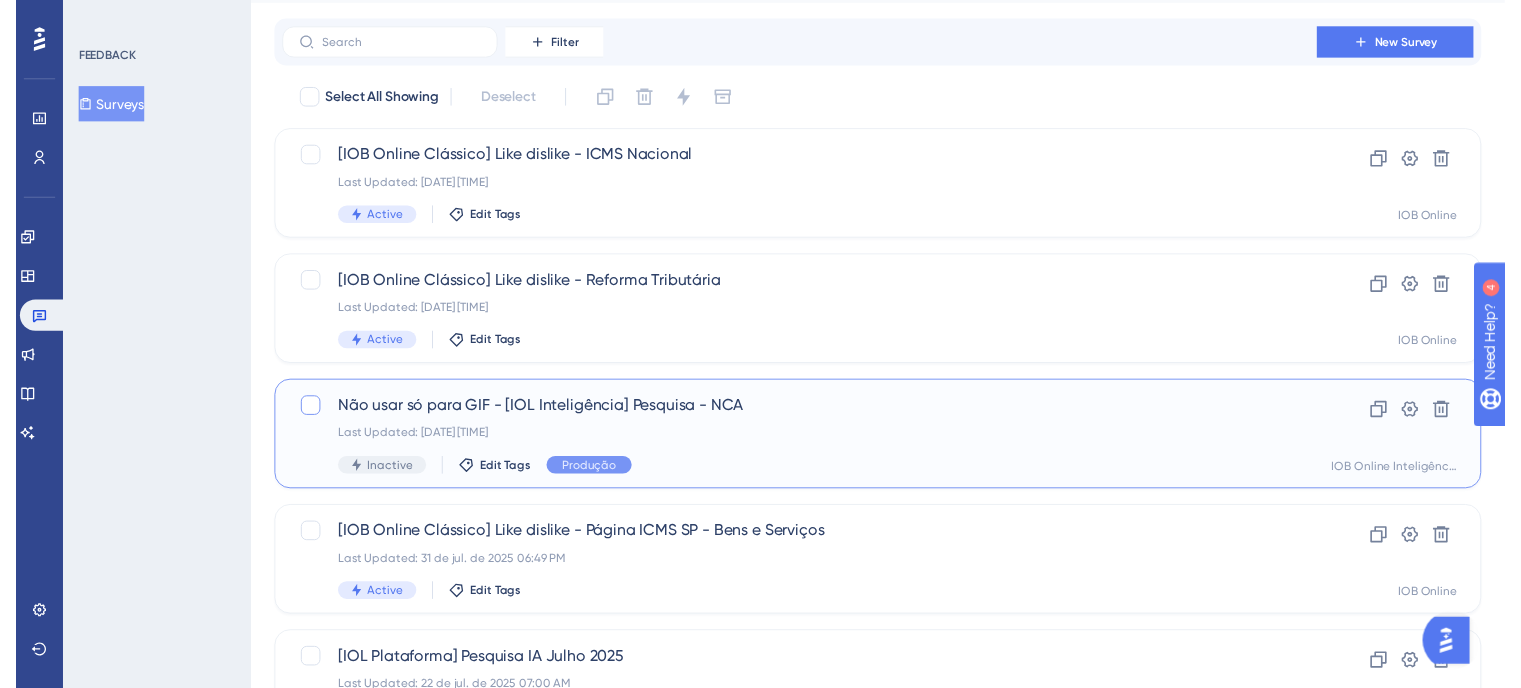 scroll, scrollTop: 0, scrollLeft: 0, axis: both 